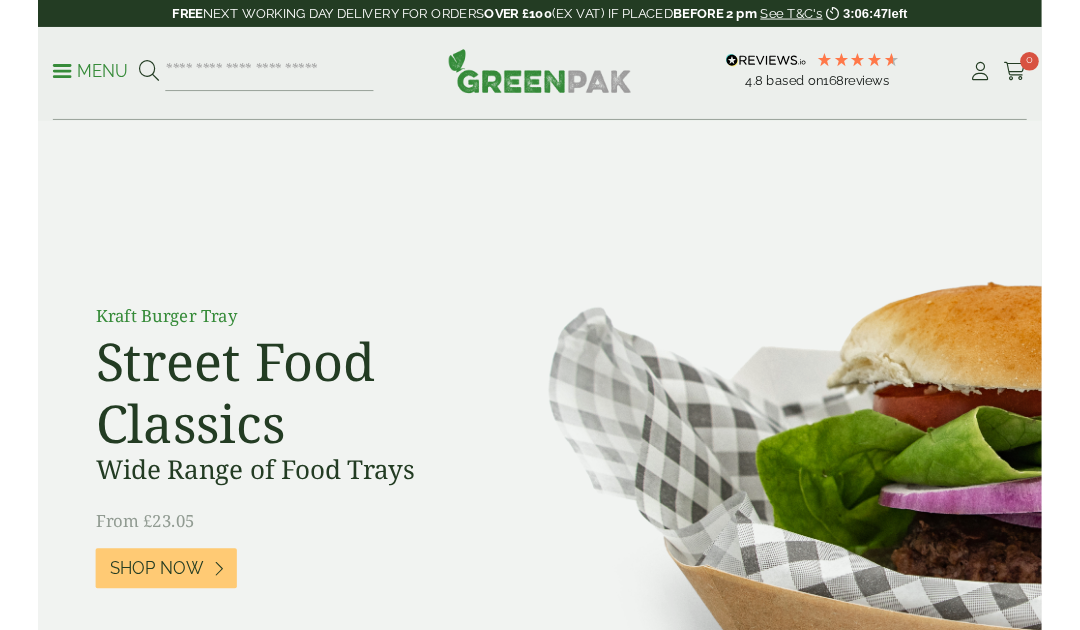 scroll, scrollTop: 0, scrollLeft: 0, axis: both 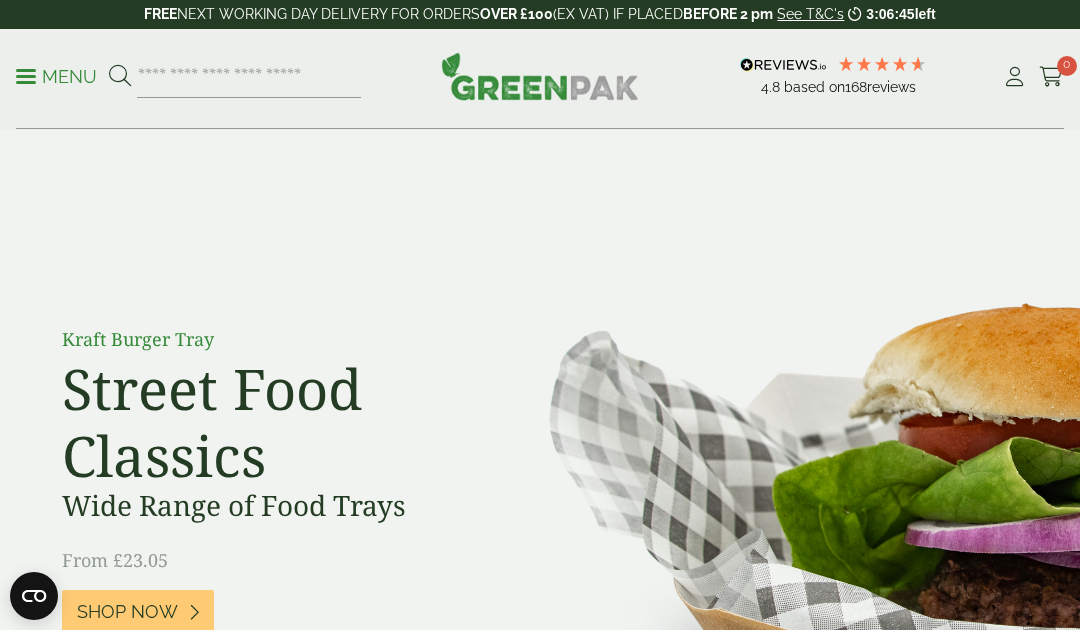 click at bounding box center [1014, 77] 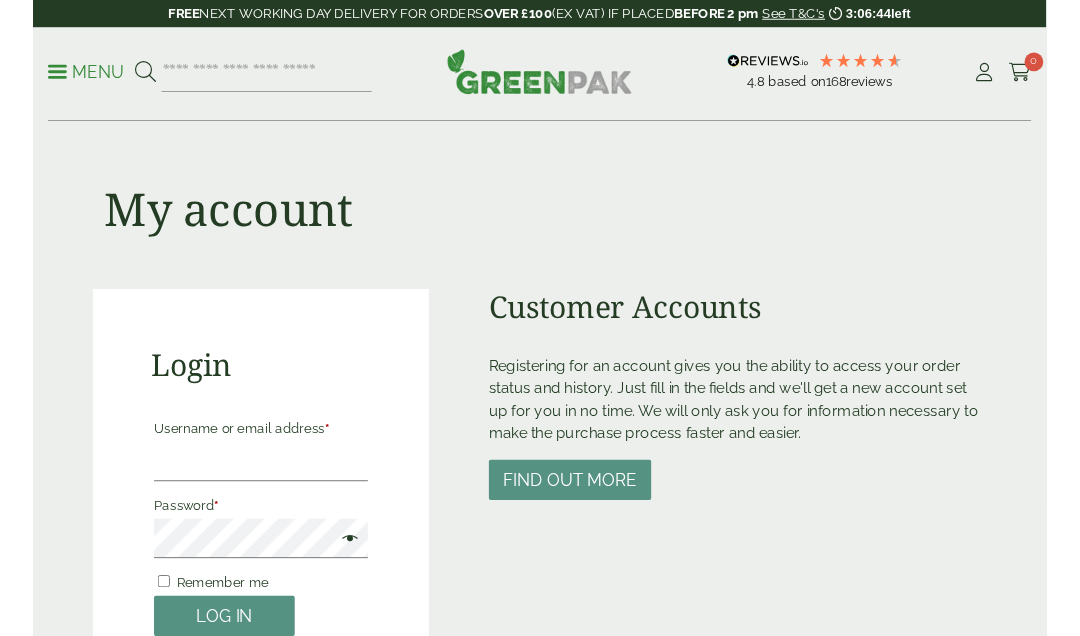 scroll, scrollTop: 0, scrollLeft: 0, axis: both 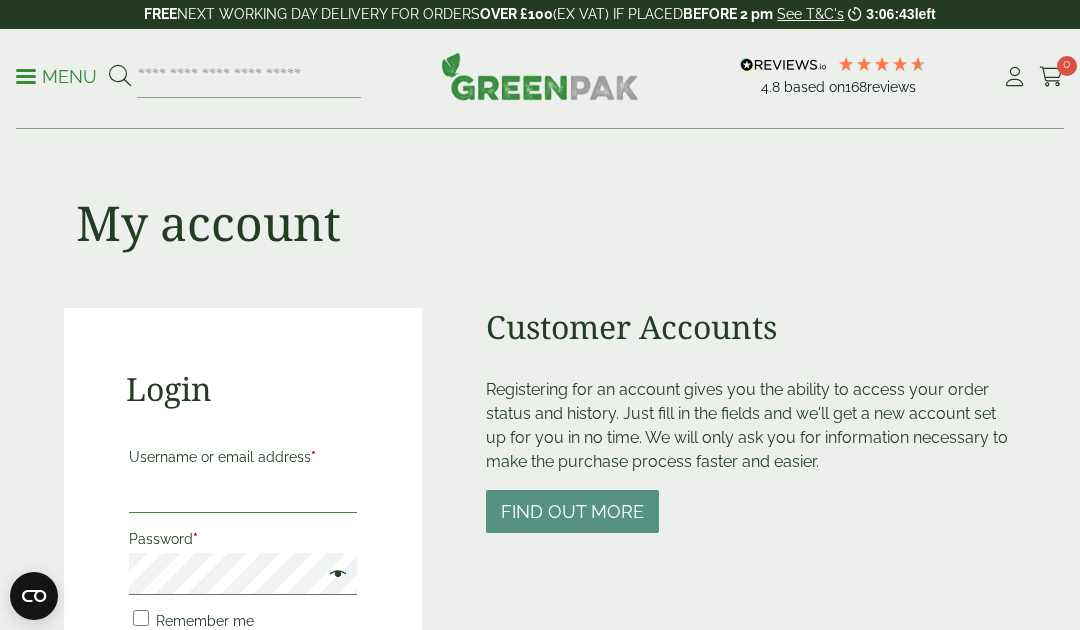 click on "Username or email address  *" at bounding box center (243, 492) 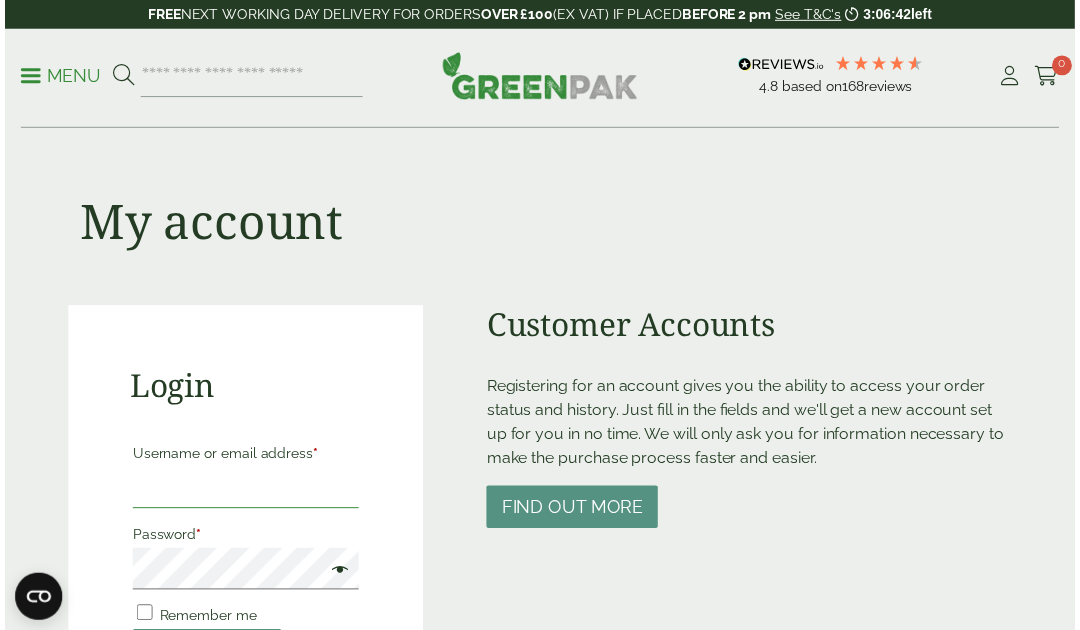 scroll, scrollTop: 352, scrollLeft: 0, axis: vertical 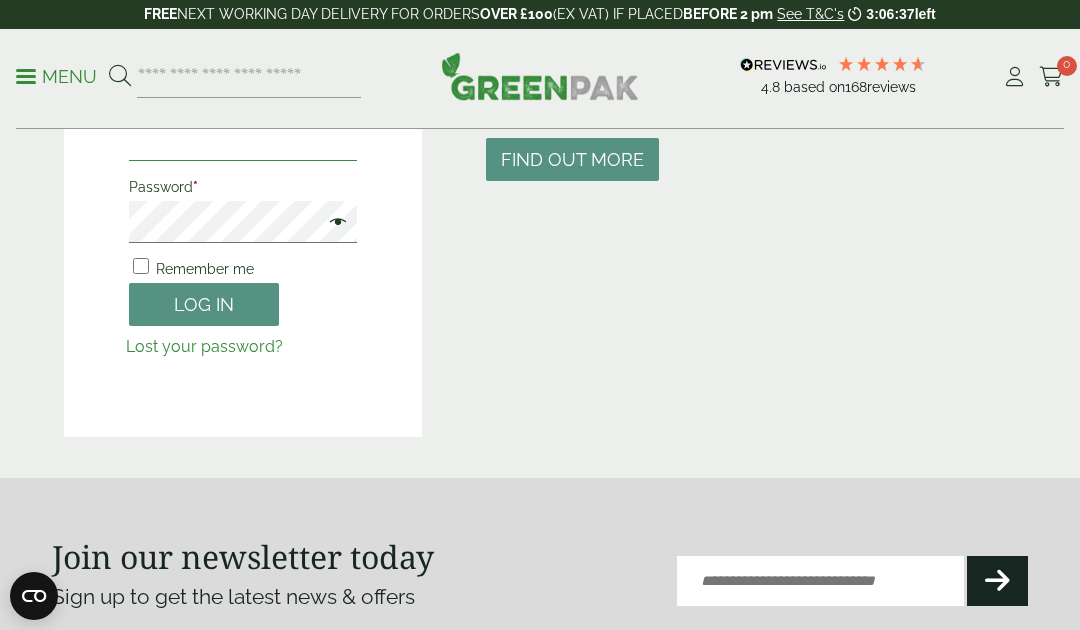 type on "**********" 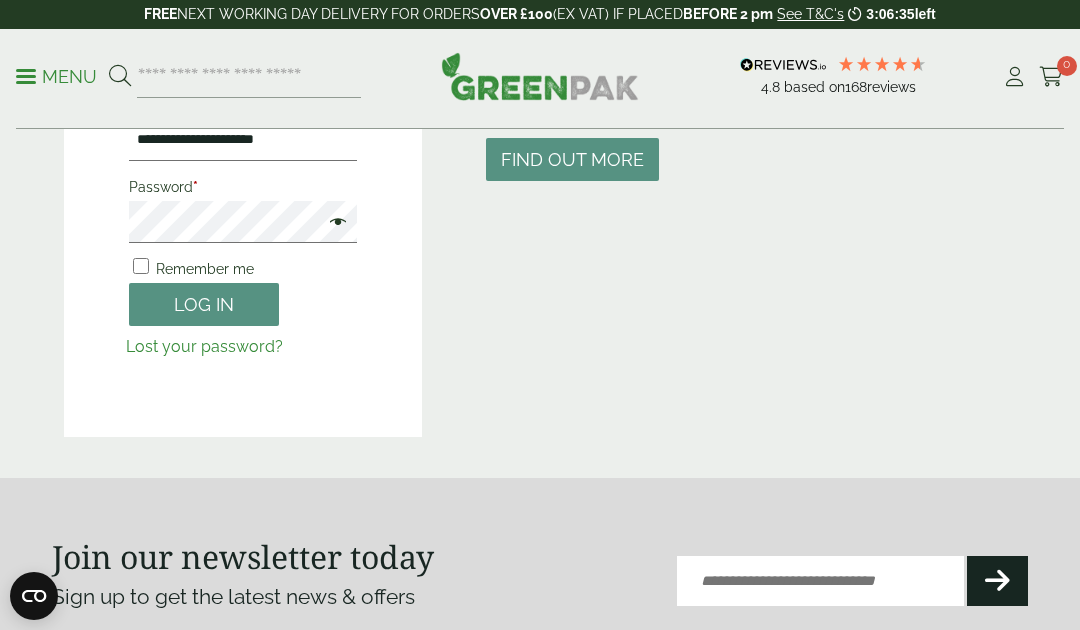 click on "Log in" at bounding box center [204, 304] 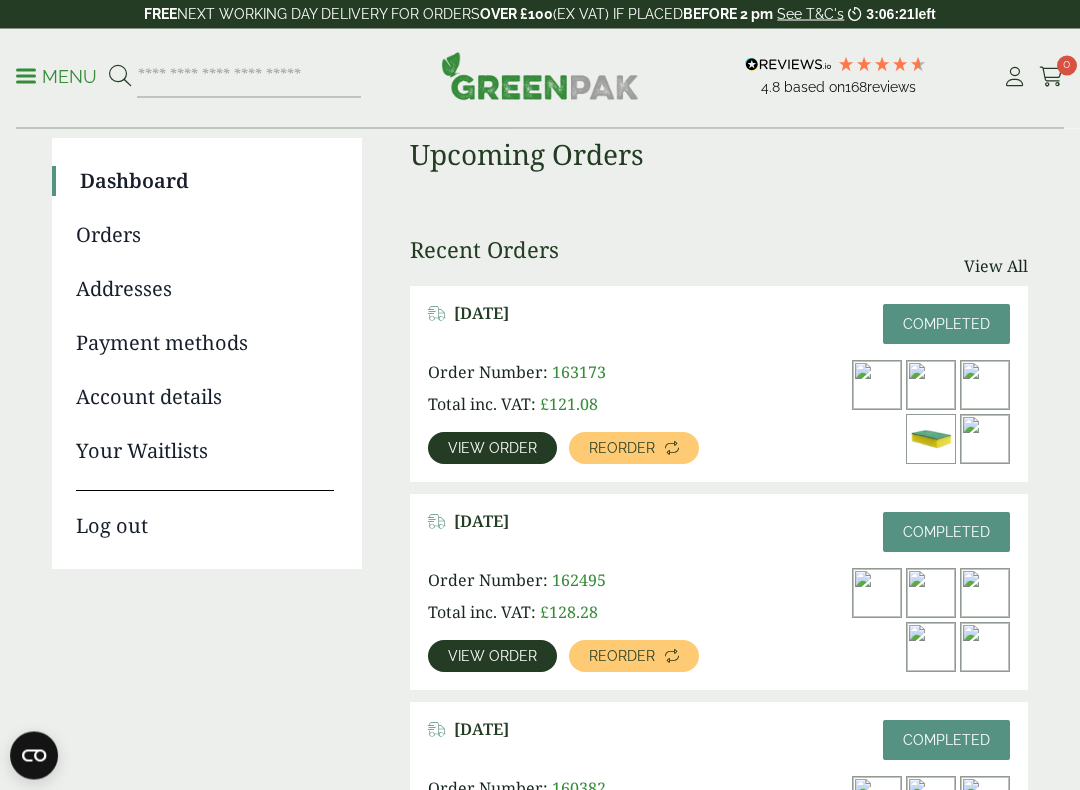 scroll, scrollTop: 152, scrollLeft: 0, axis: vertical 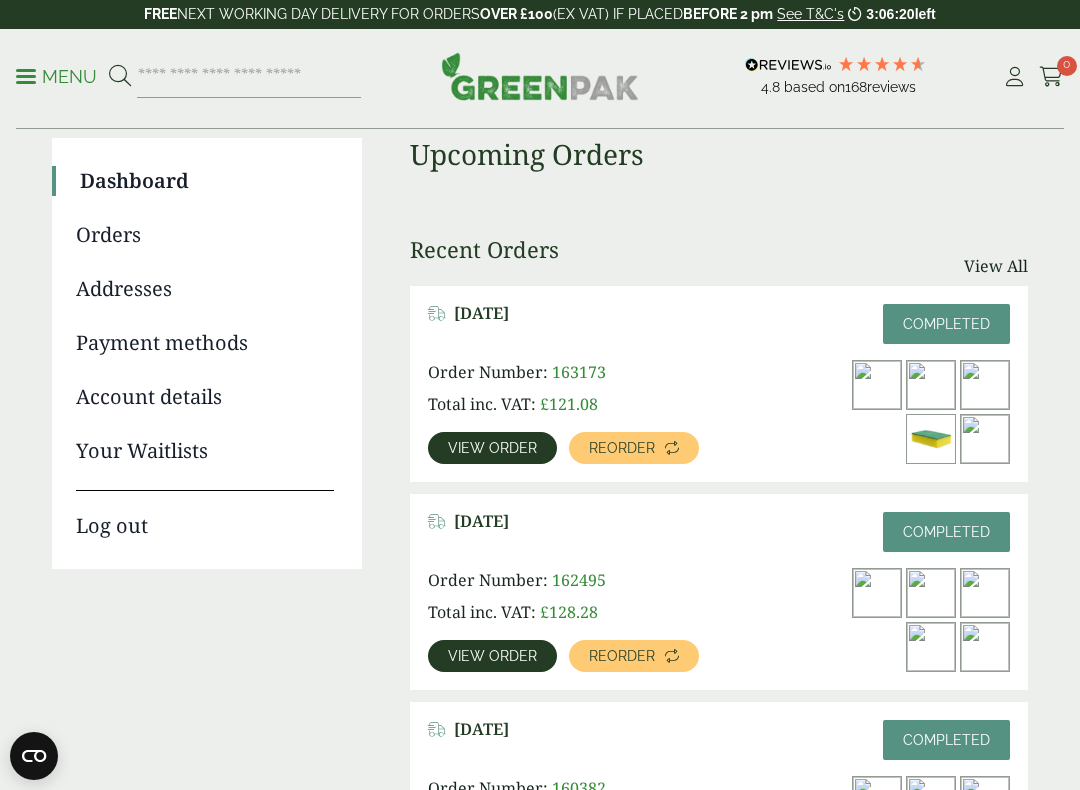 click on "Reorder" at bounding box center [622, 448] 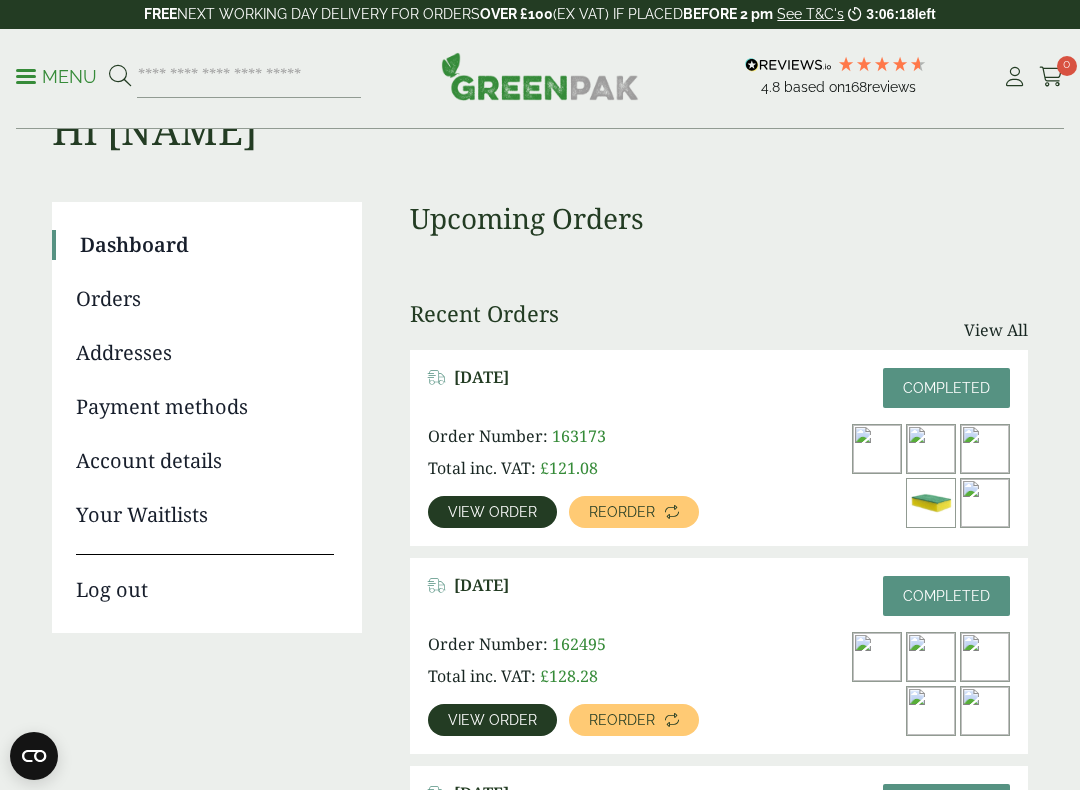 scroll, scrollTop: 86, scrollLeft: 0, axis: vertical 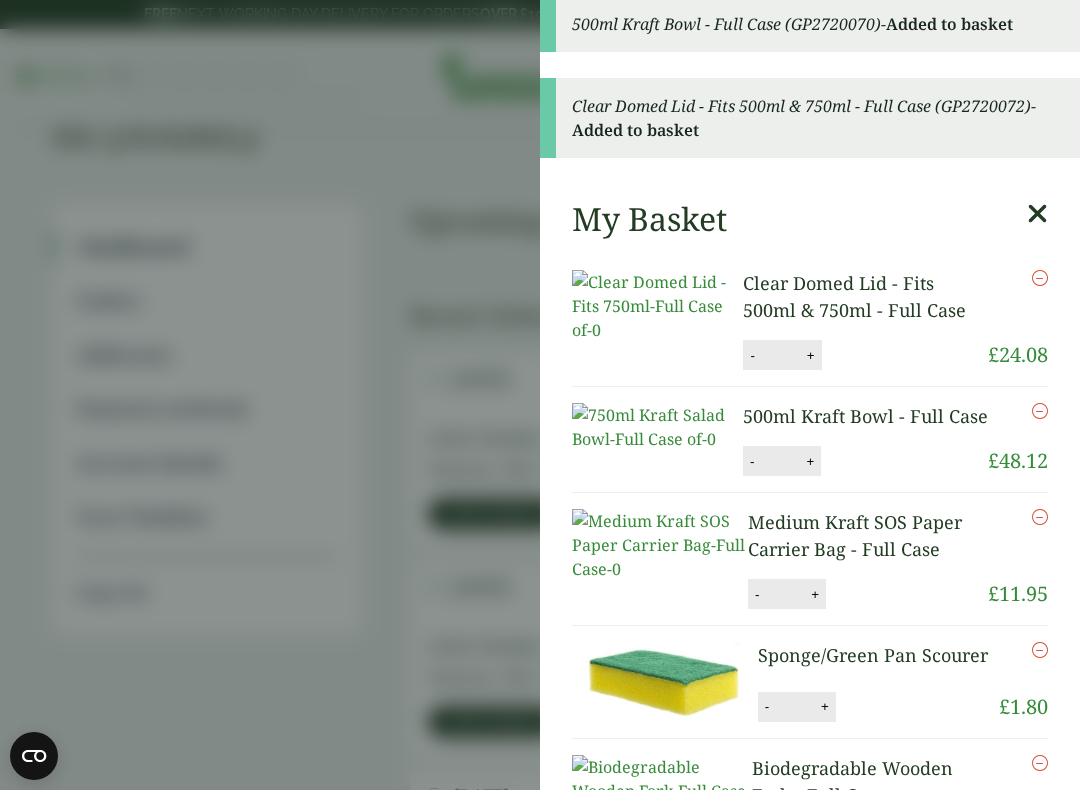 click on "+" at bounding box center (811, 355) 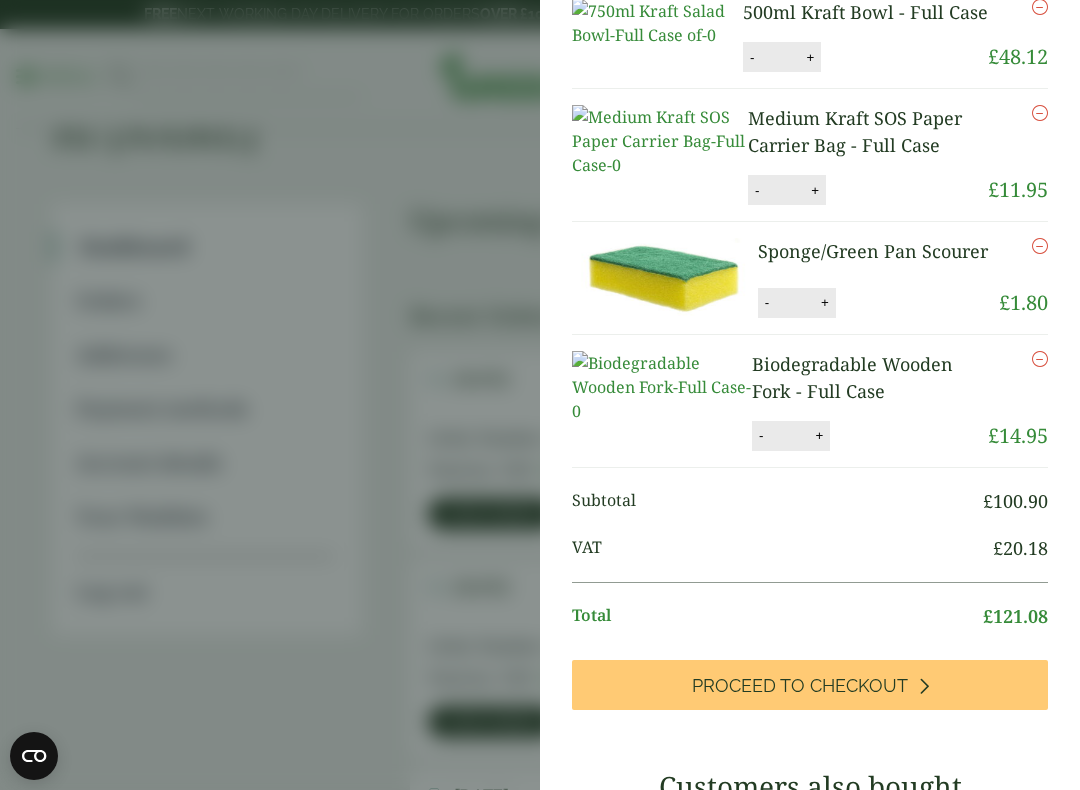 scroll, scrollTop: 217, scrollLeft: 0, axis: vertical 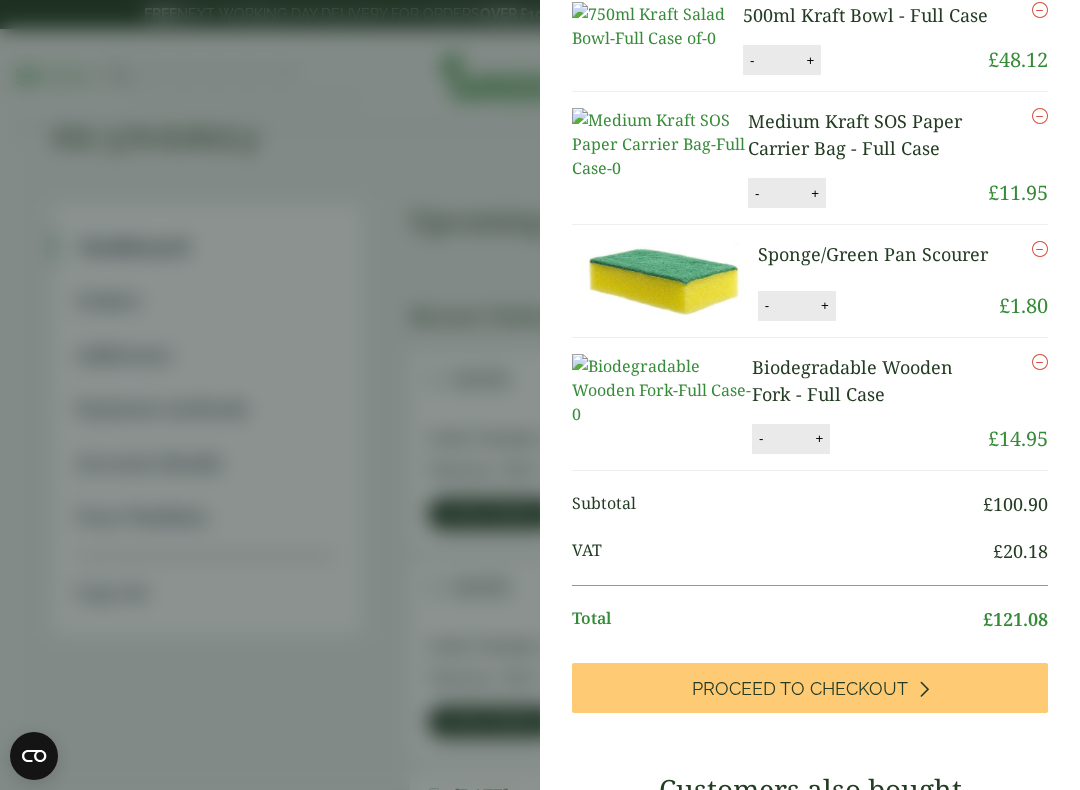 click at bounding box center [1040, 249] 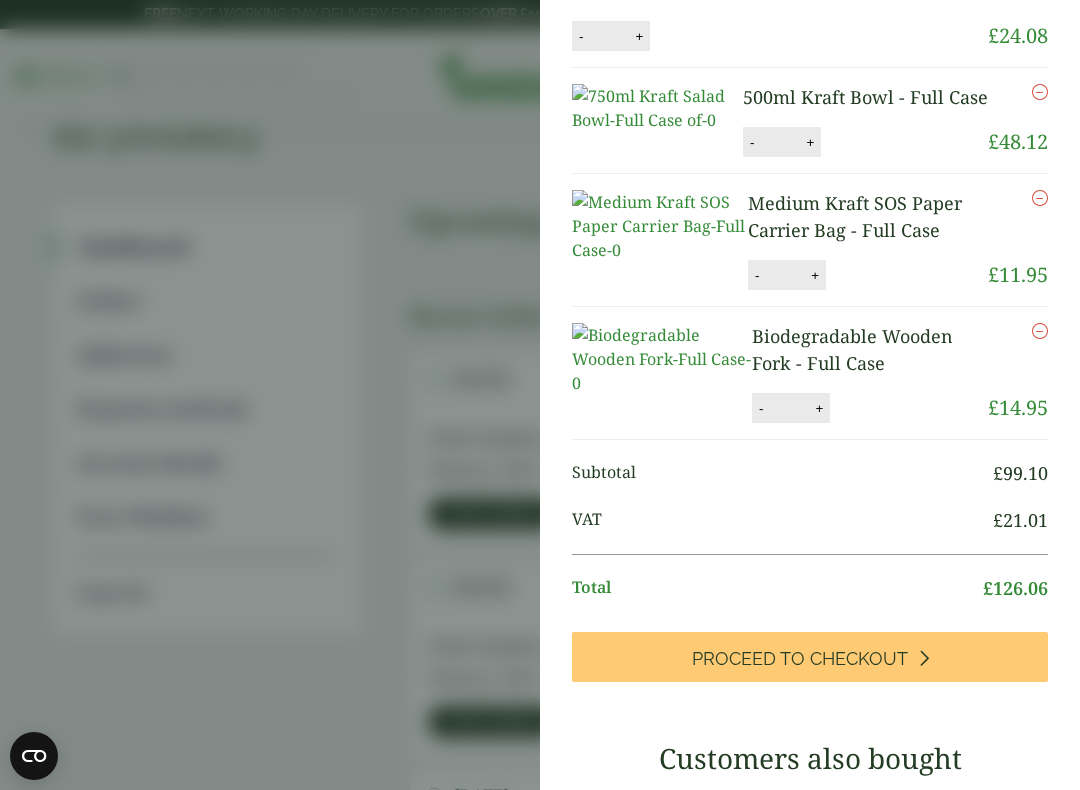 click at bounding box center (1040, 331) 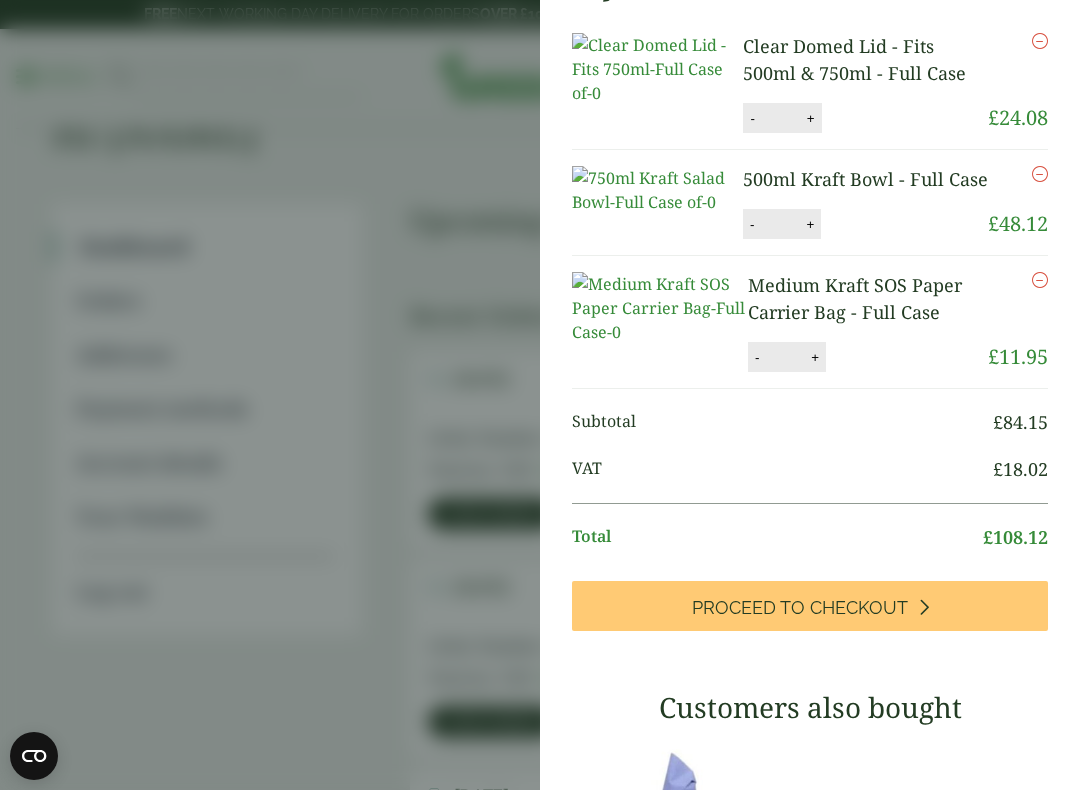 click on "Item removed Item removed
My Basket
Clear Domed Lid - Fits 500ml & 750ml - Full Case
Clear Domed Lid - Fits 500ml & 750ml - Full Case quantity
- * +
Update
Remove" at bounding box center (540, 395) 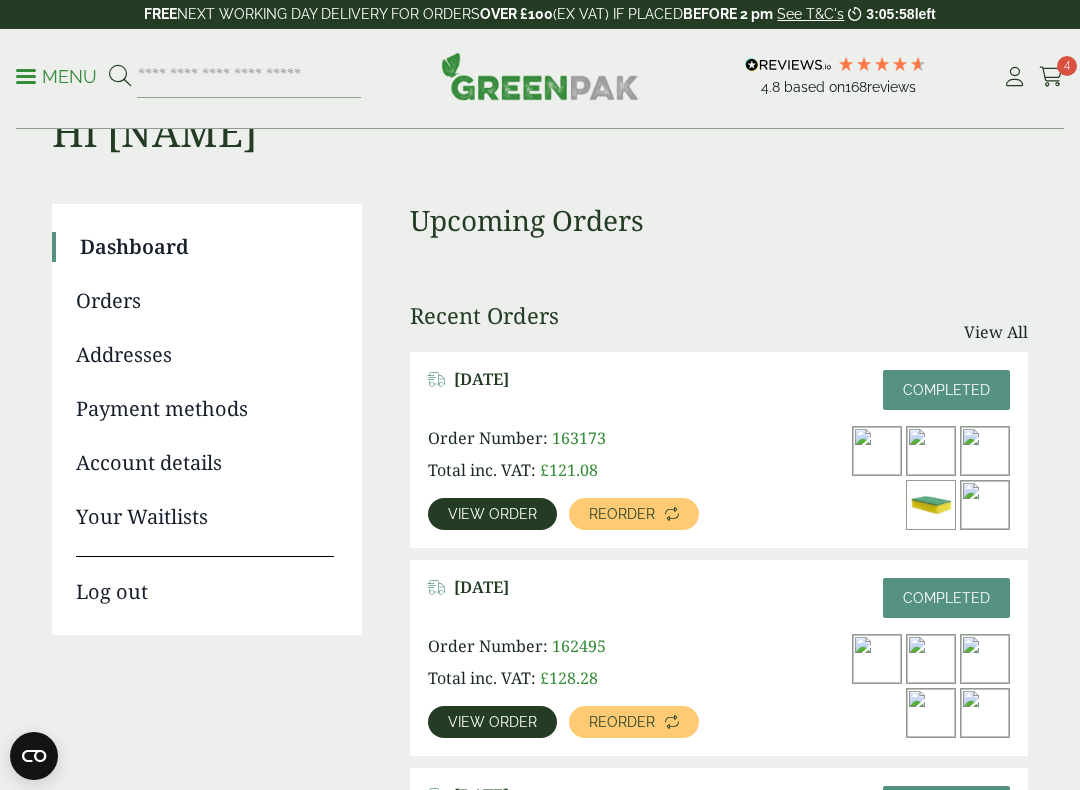 click on "Menu" at bounding box center (56, 75) 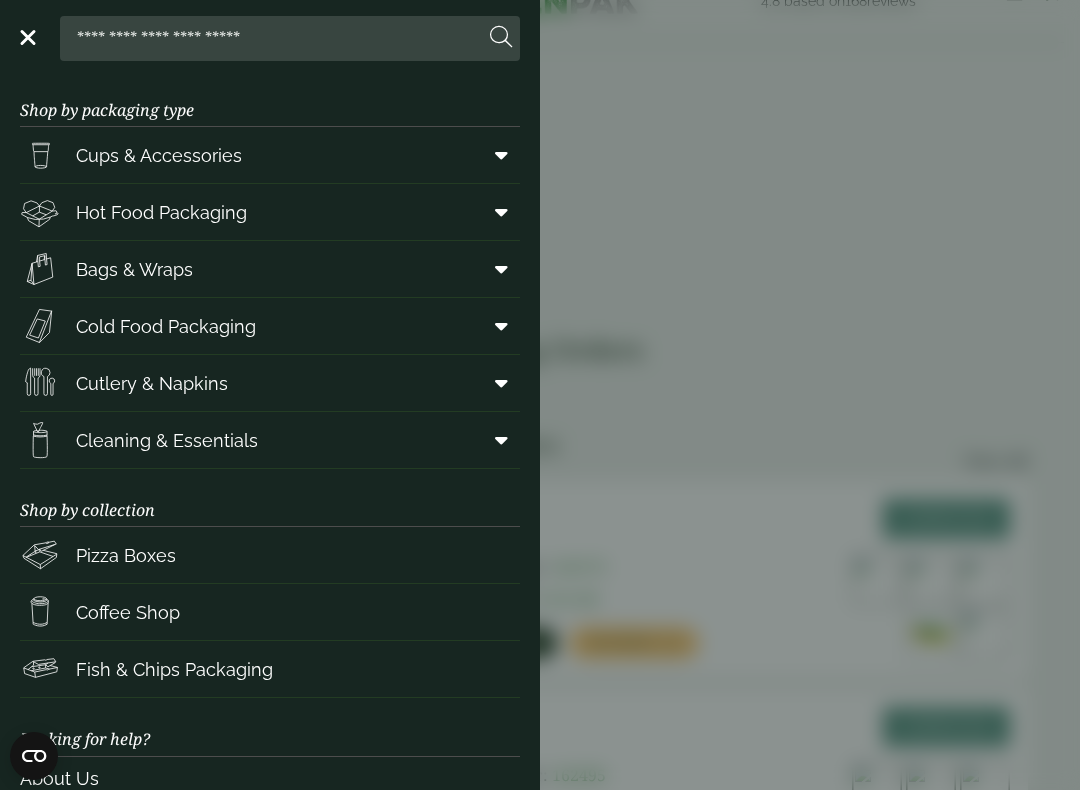 click on "Cups & Accessories" at bounding box center [270, 155] 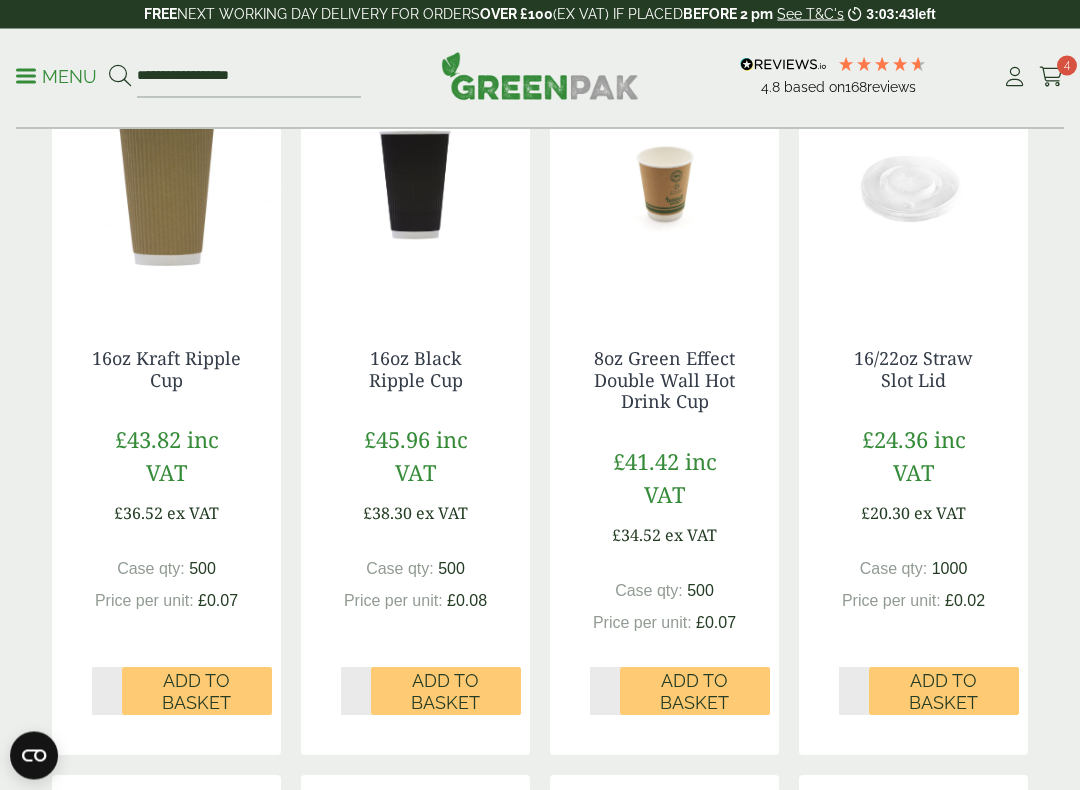 scroll, scrollTop: 1157, scrollLeft: 0, axis: vertical 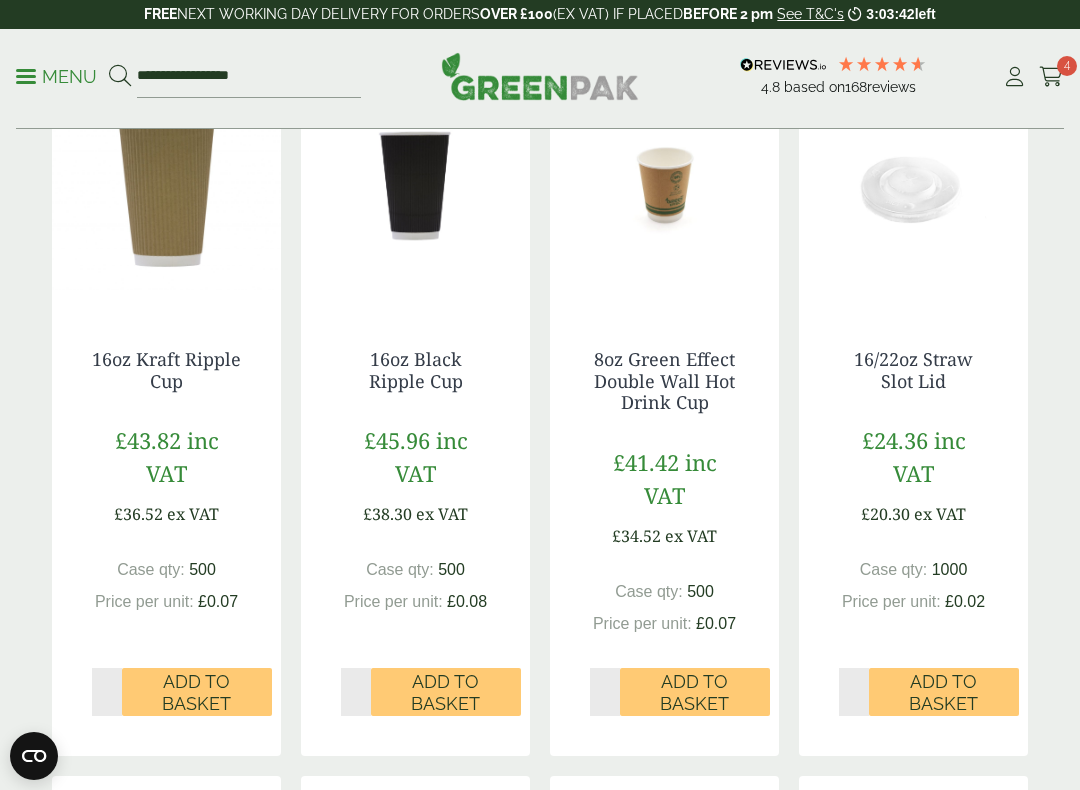 click on "Add to Basket" at bounding box center (695, 692) 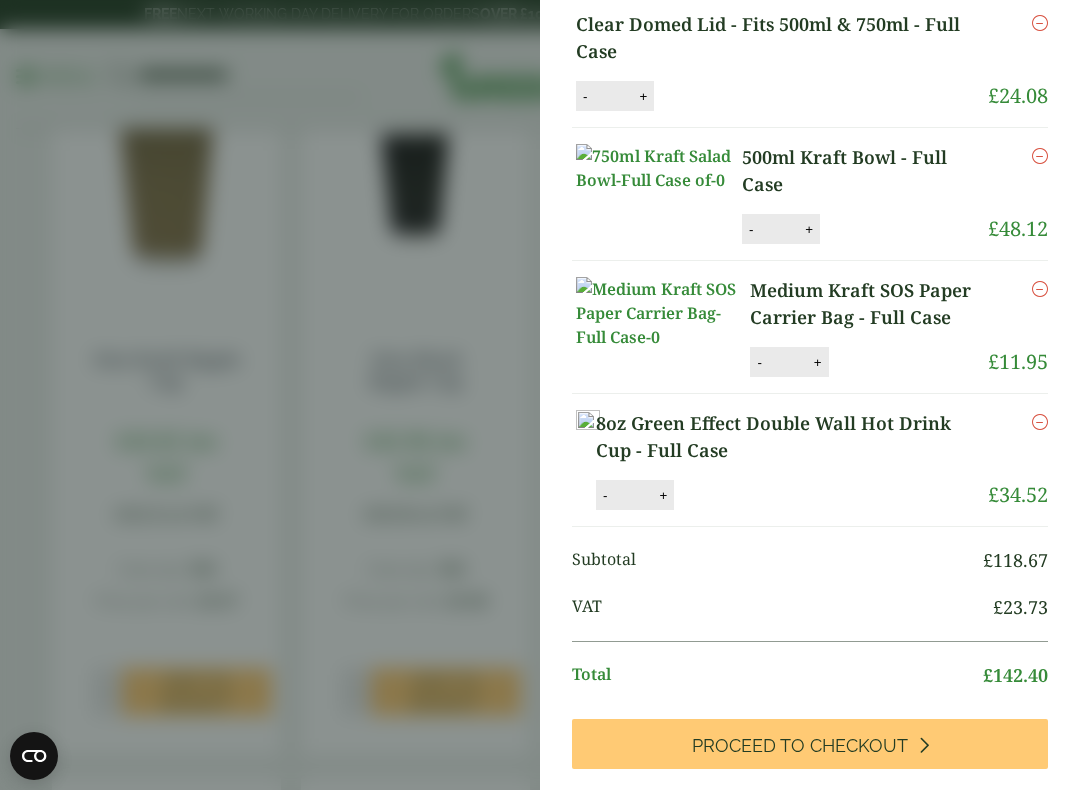 scroll, scrollTop: 182, scrollLeft: 0, axis: vertical 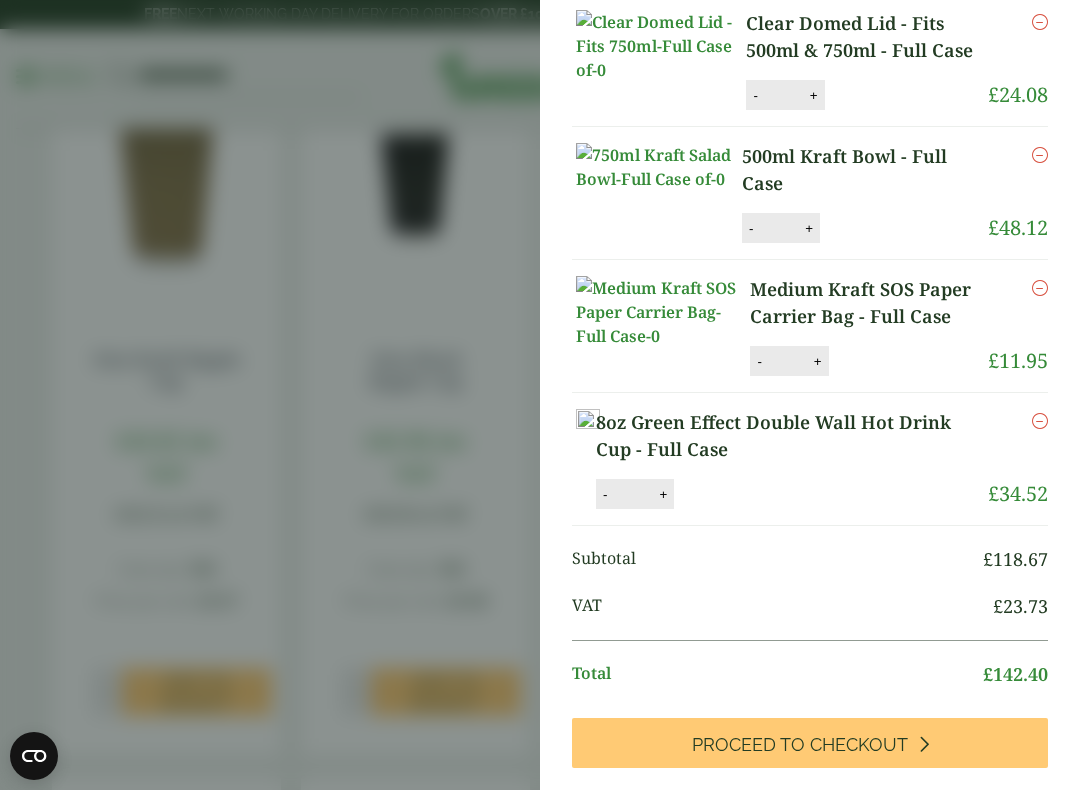 click on "8oz Green Effect Double Wall Hot Drink Cup - Full Case (GP5330018)  -  Added to basket
My Basket
Clear Domed Lid - Fits 500ml & 750ml - Full Case
Clear Domed Lid - Fits 500ml & 750ml - Full Case quantity
- * +
Update
Remove £ 24.08" at bounding box center [540, 395] 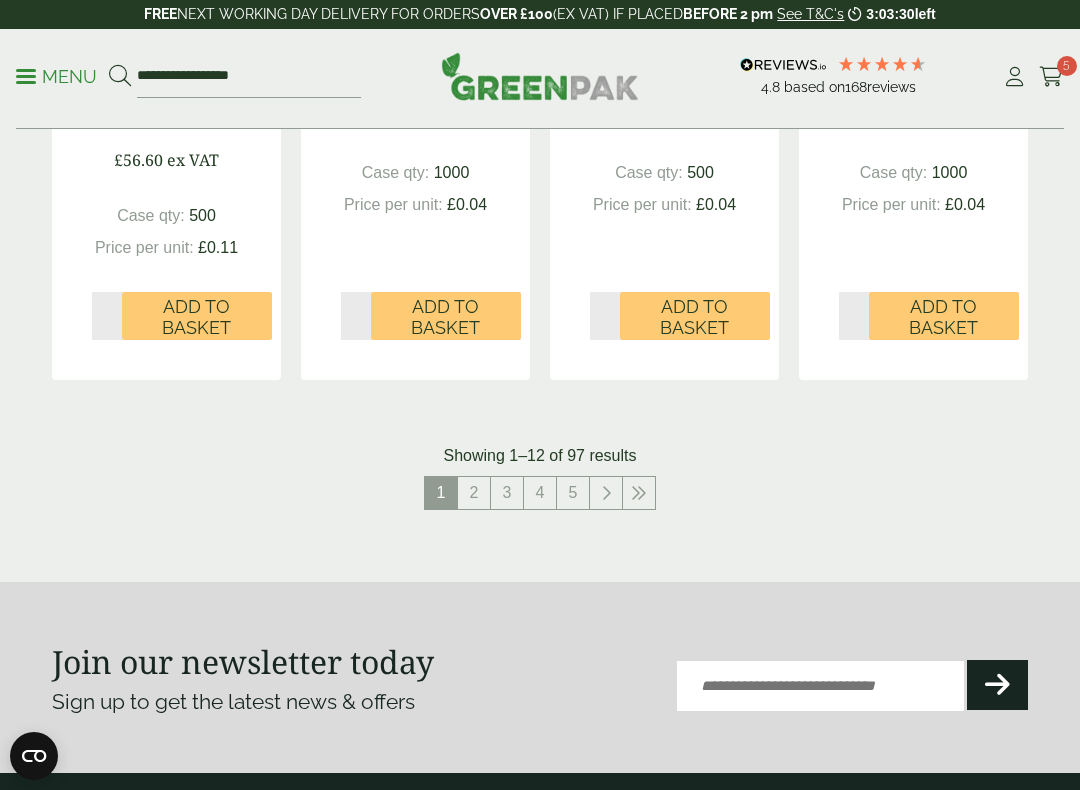 scroll, scrollTop: 2276, scrollLeft: 0, axis: vertical 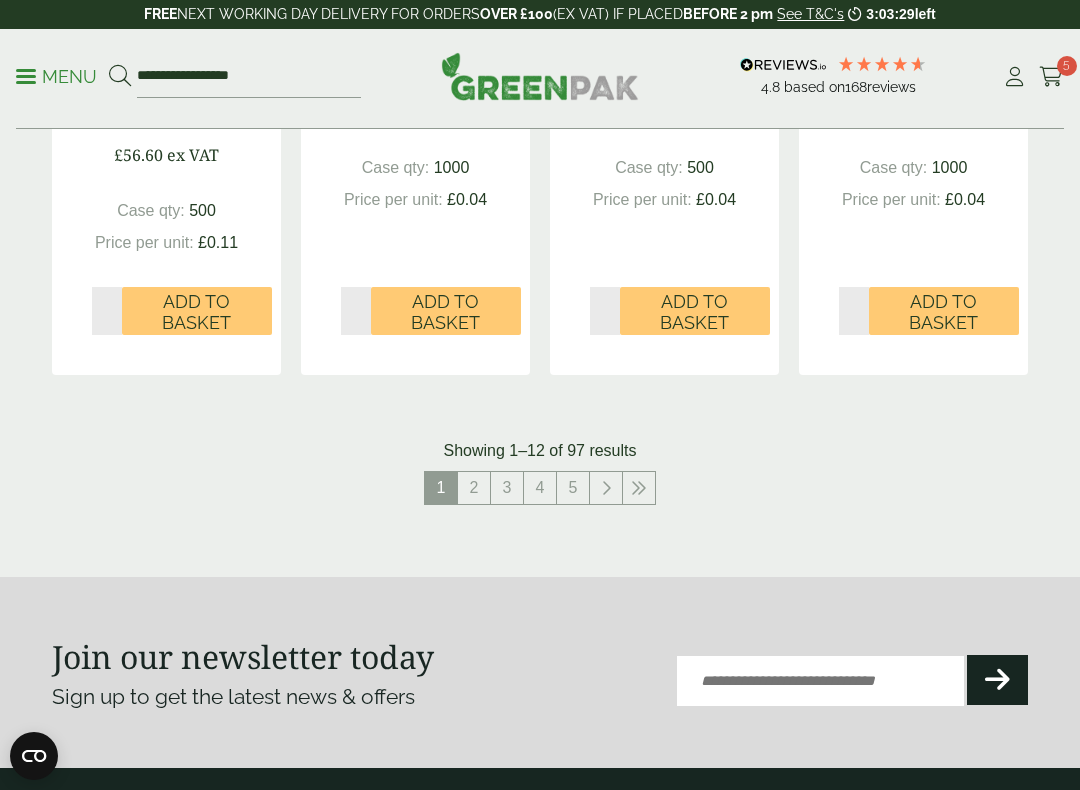 click on "2" at bounding box center [474, 488] 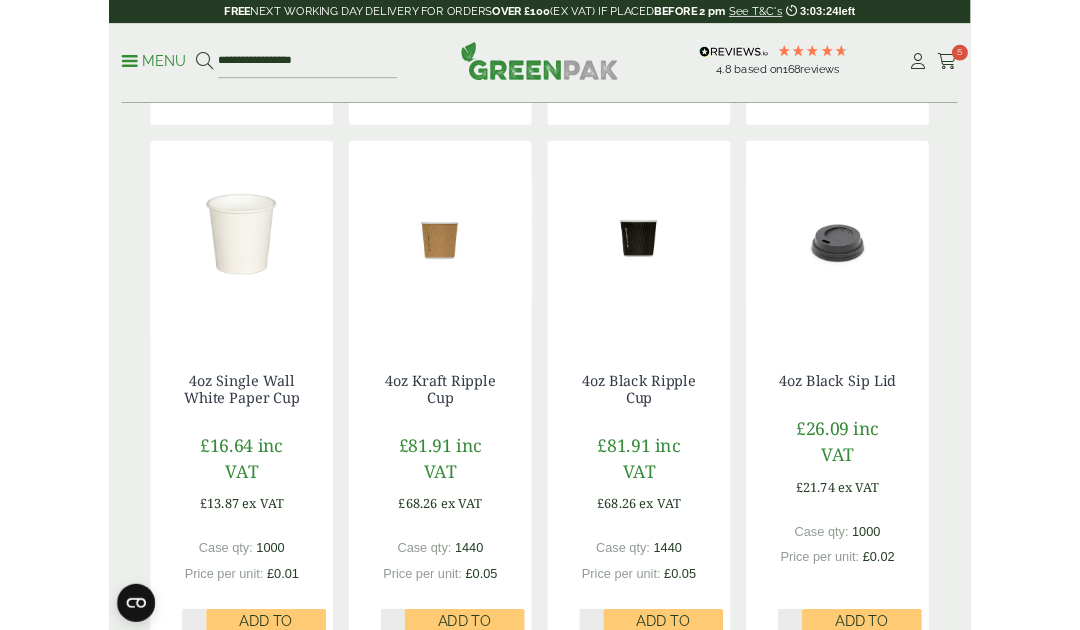 scroll, scrollTop: 2181, scrollLeft: 0, axis: vertical 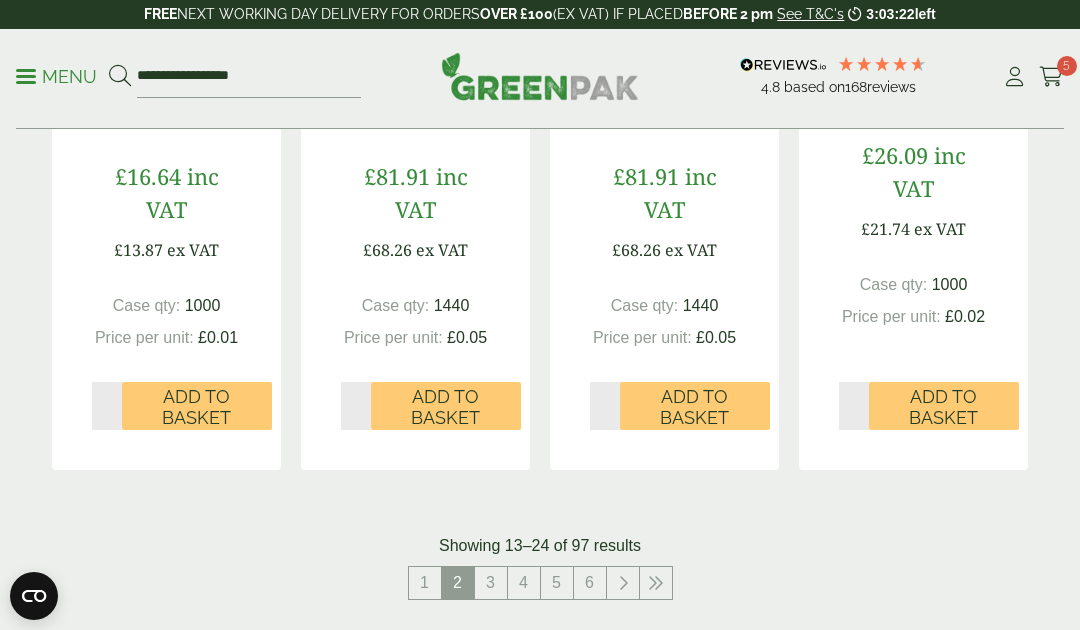 click on "3" at bounding box center (491, 583) 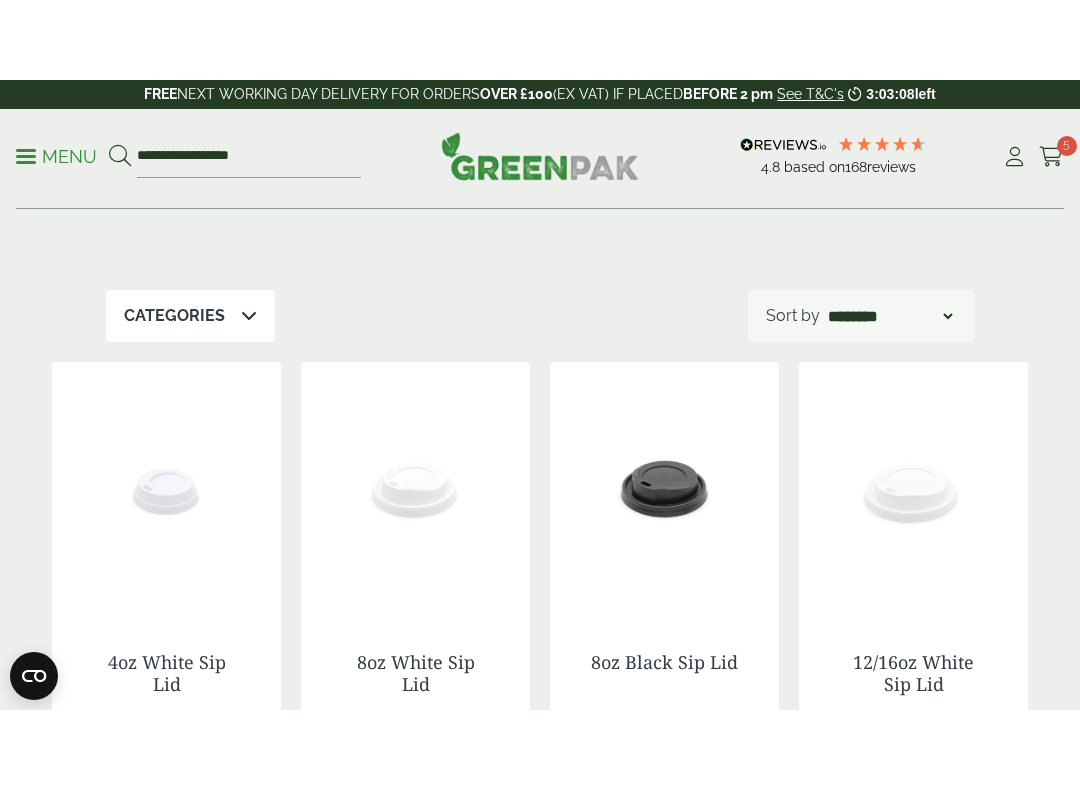 scroll, scrollTop: 214, scrollLeft: 0, axis: vertical 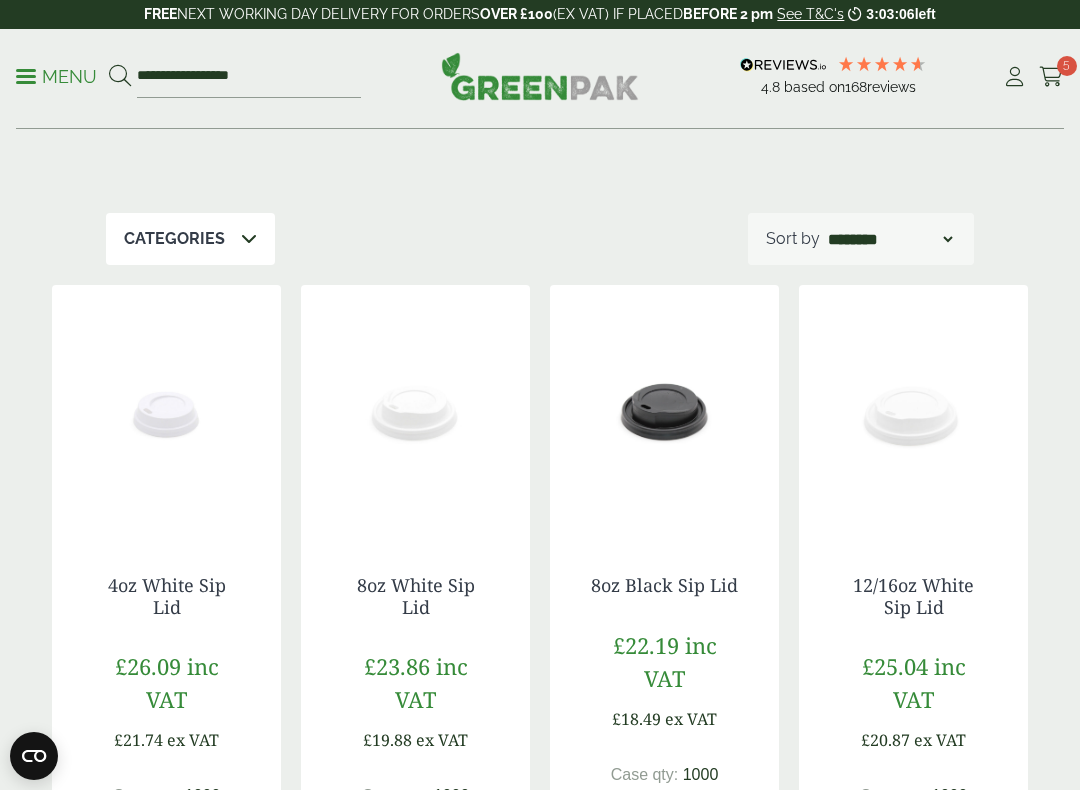 click on "Menu" at bounding box center [56, 75] 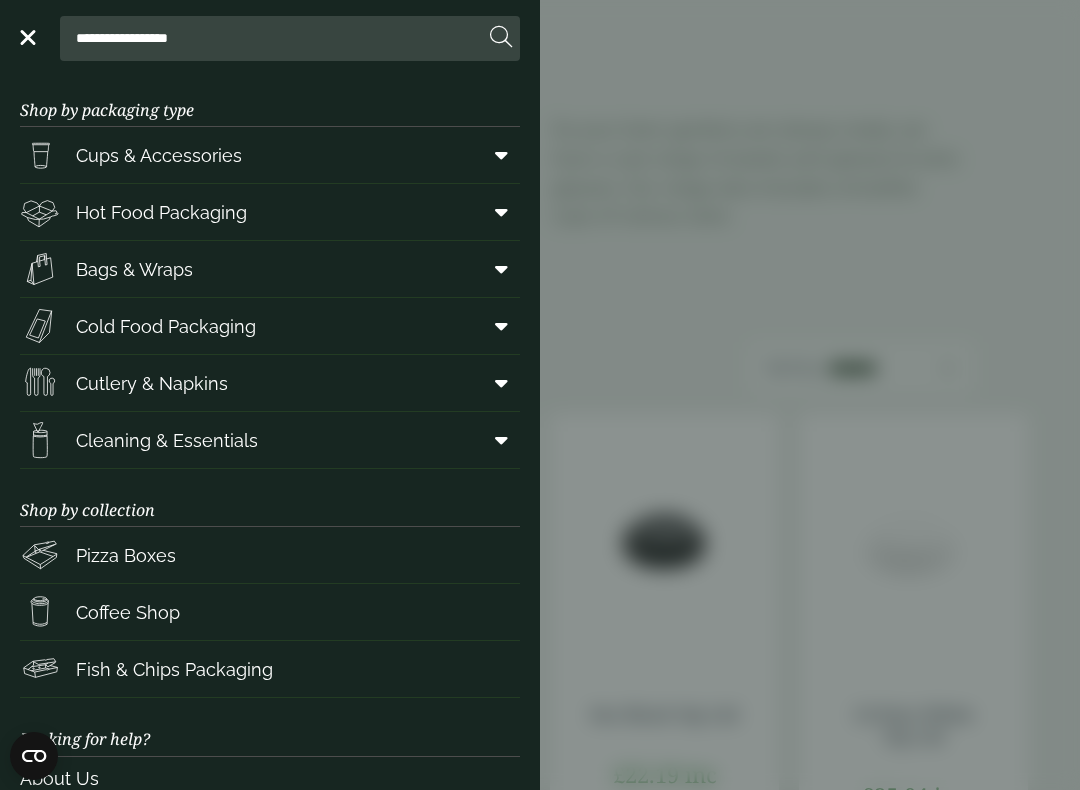 click on "Cleaning & Essentials" at bounding box center [270, 440] 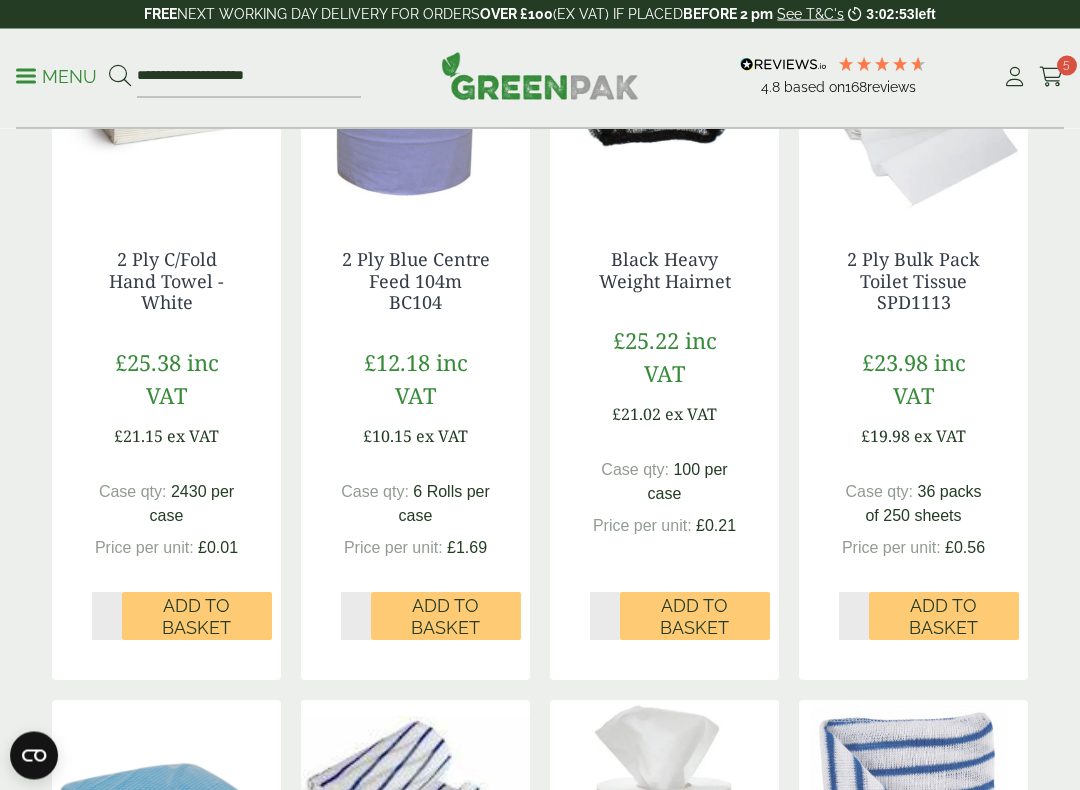 scroll, scrollTop: 1273, scrollLeft: 0, axis: vertical 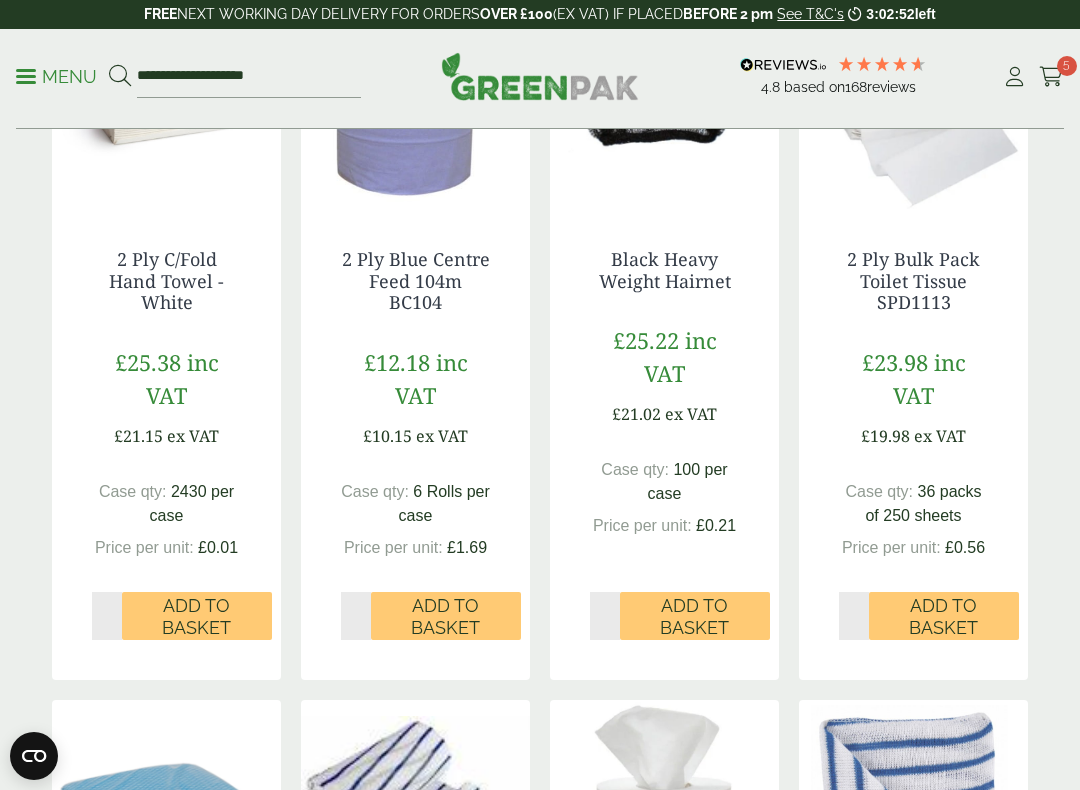click on "Add to Basket" at bounding box center [446, 616] 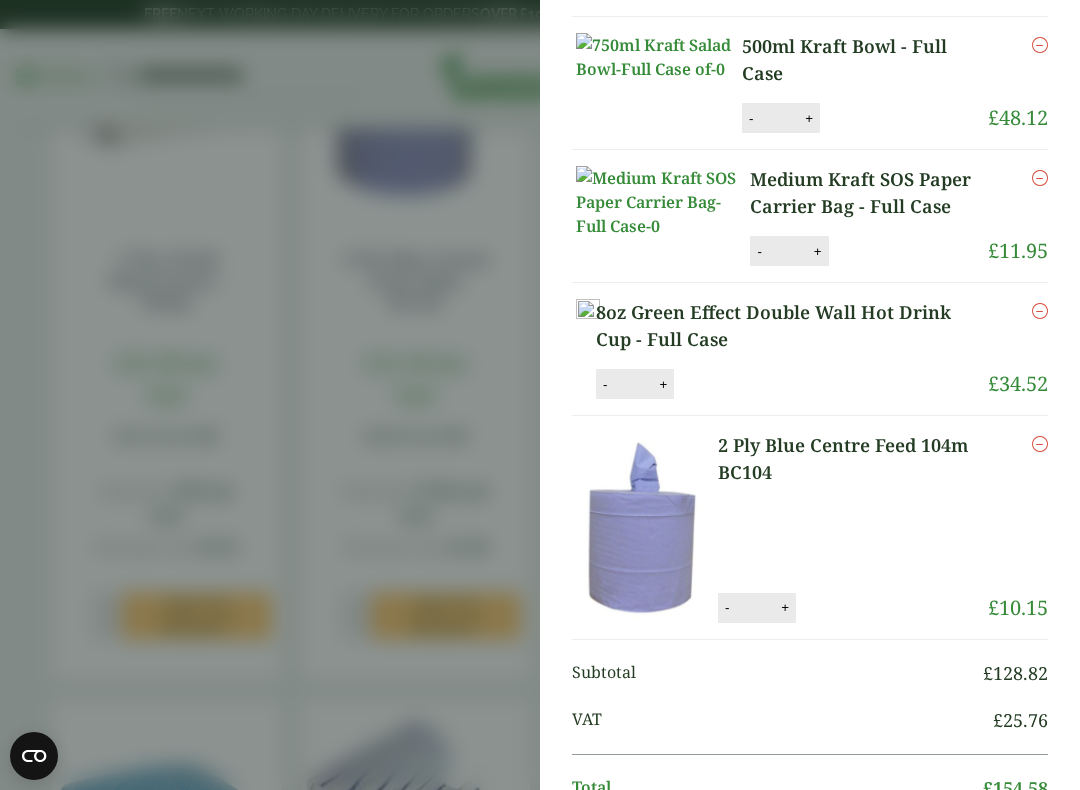 scroll, scrollTop: 293, scrollLeft: 0, axis: vertical 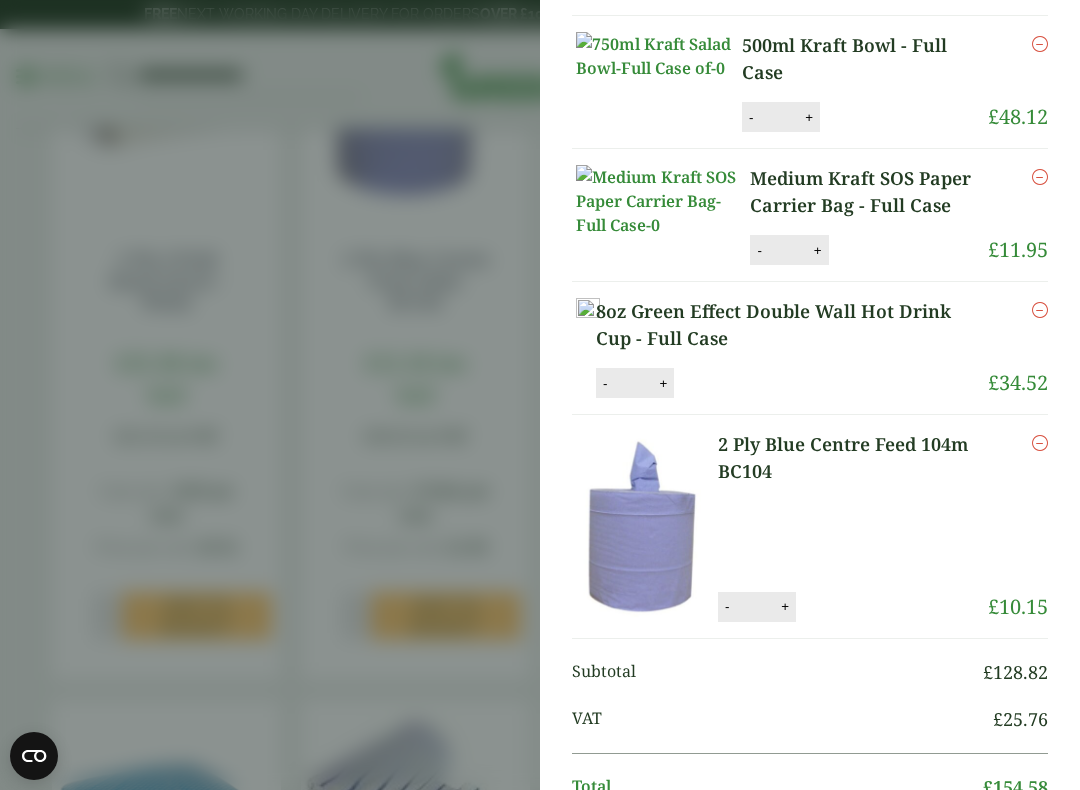 click on "2 Ply Blue Centre Feed 104m  BC104 (GP3630017)  -  Added to basket
My Basket
Clear Domed Lid - Fits 500ml & 750ml - Full Case
Clear Domed Lid - Fits 500ml & 750ml - Full Case quantity
- * +
Update
Remove
£" at bounding box center [540, 395] 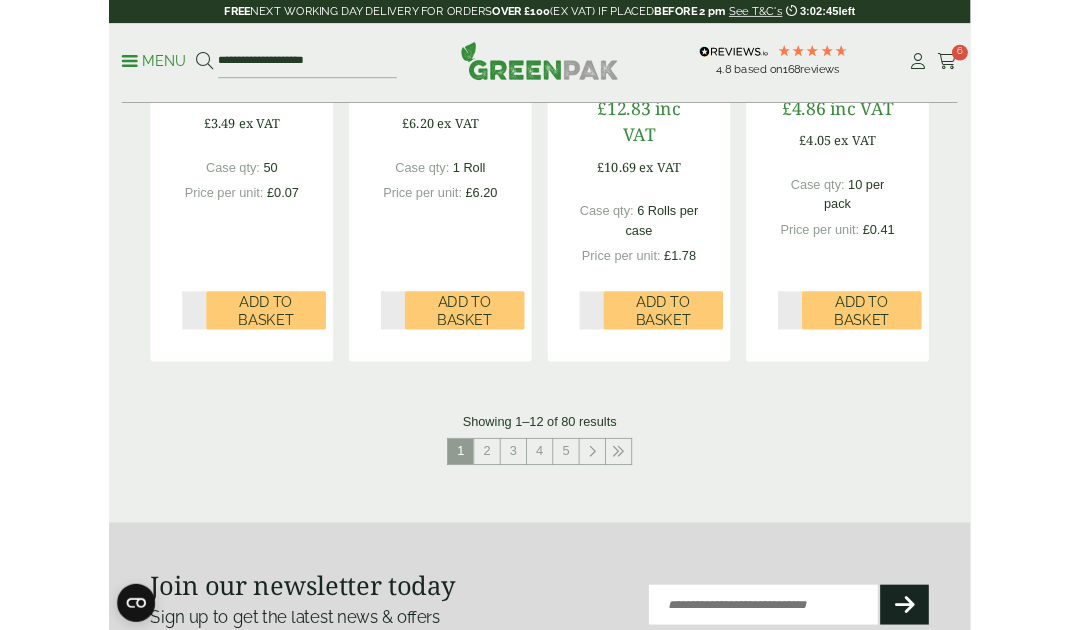 scroll, scrollTop: 2240, scrollLeft: 0, axis: vertical 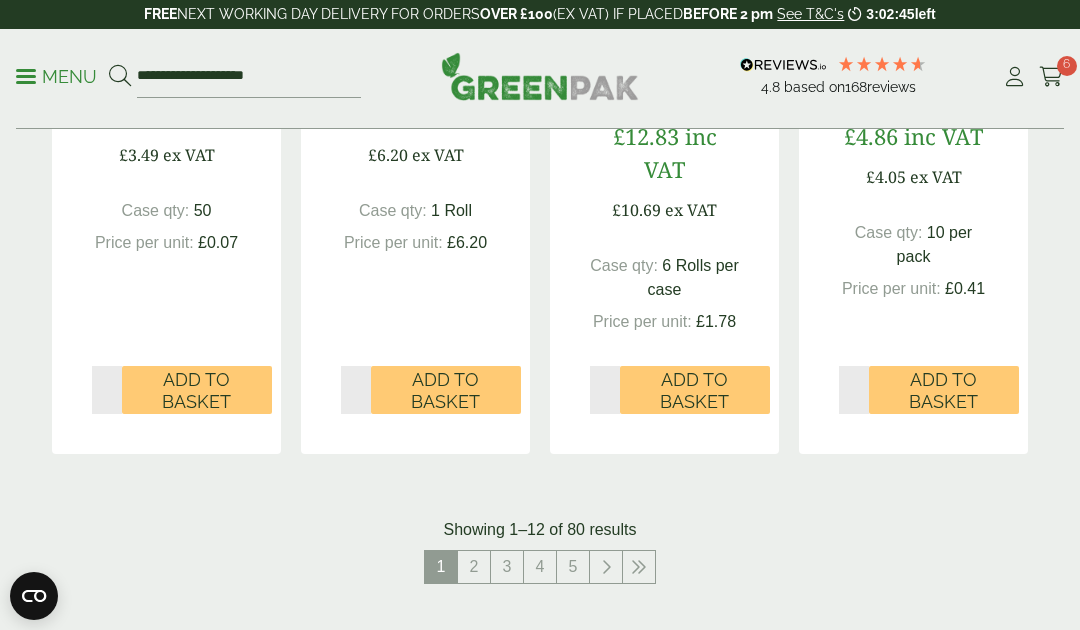 click on "2" at bounding box center (474, 567) 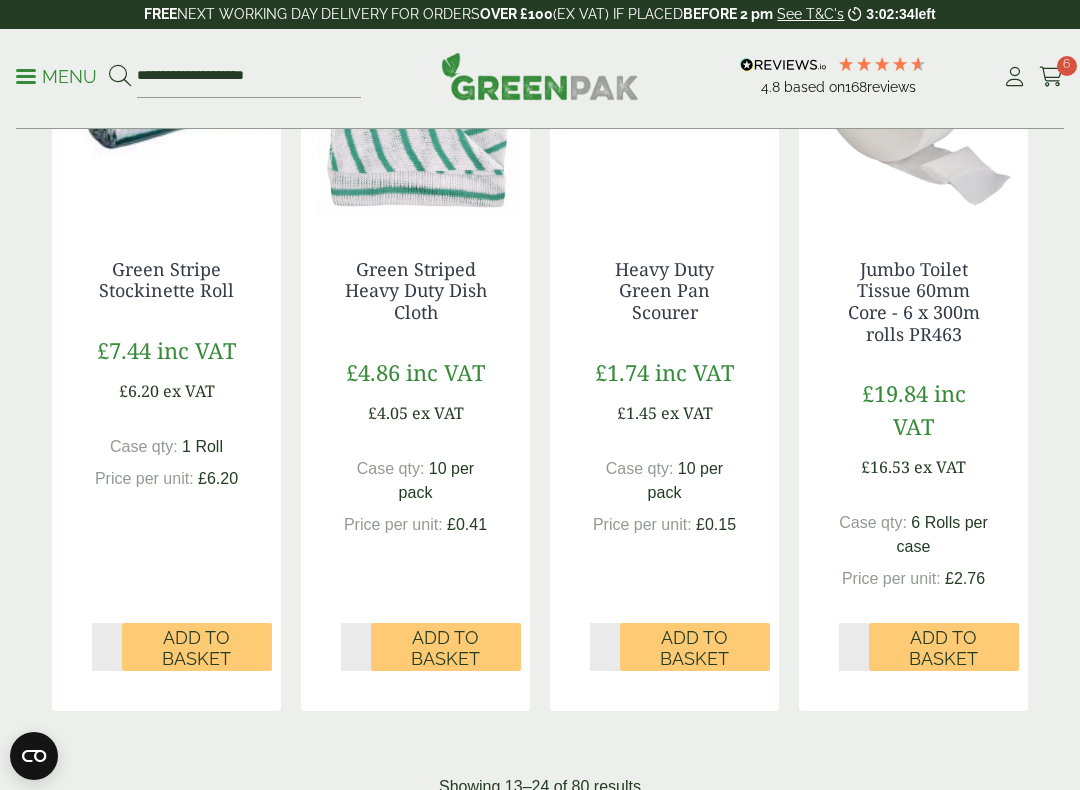 scroll, scrollTop: 2615, scrollLeft: 0, axis: vertical 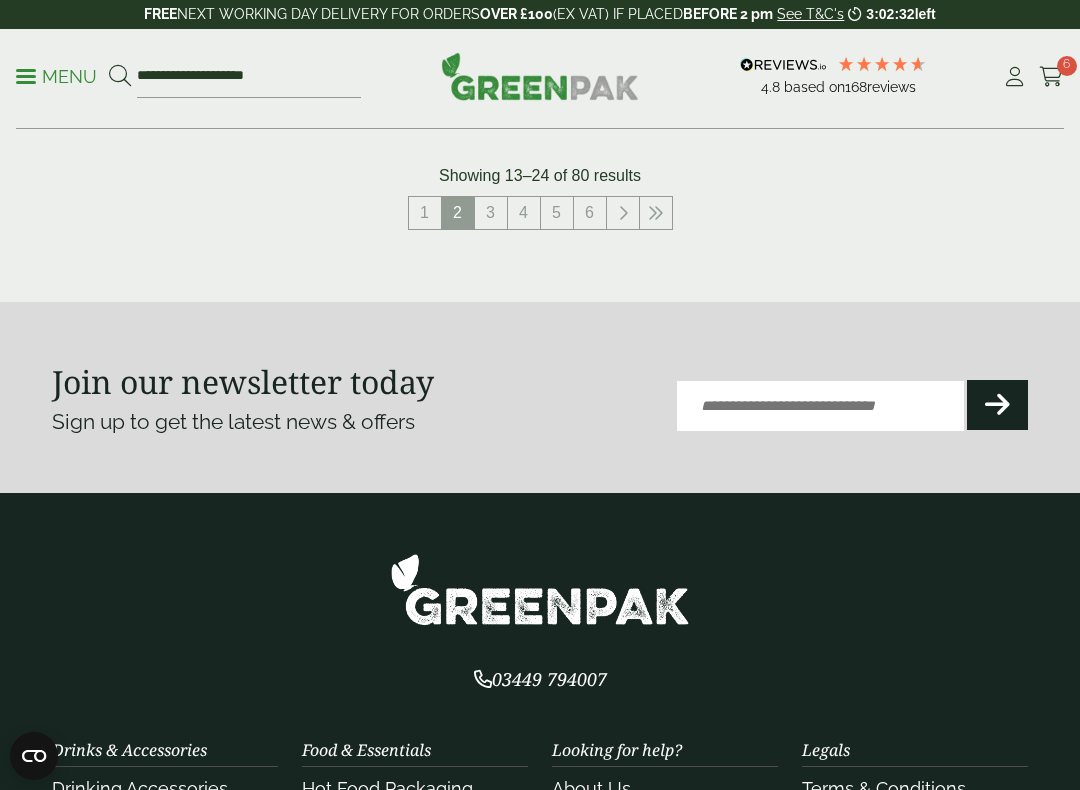 click on "3" at bounding box center [491, 213] 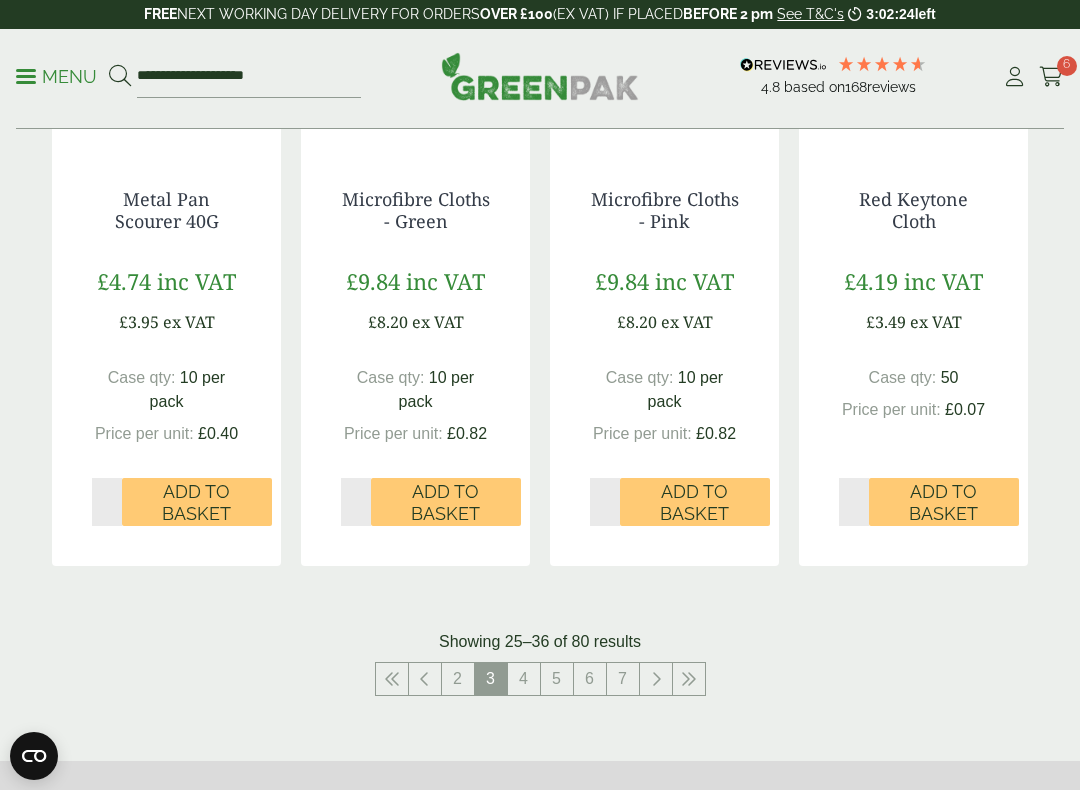scroll, scrollTop: 2113, scrollLeft: 0, axis: vertical 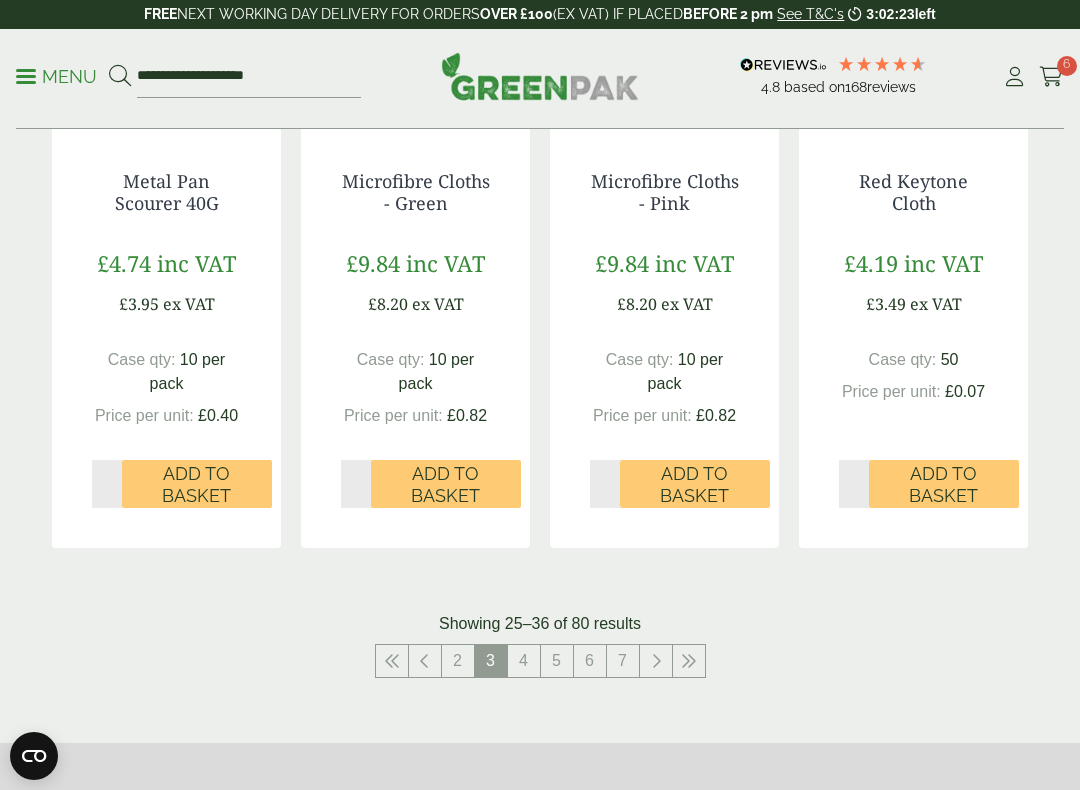 click on "5" at bounding box center [557, 661] 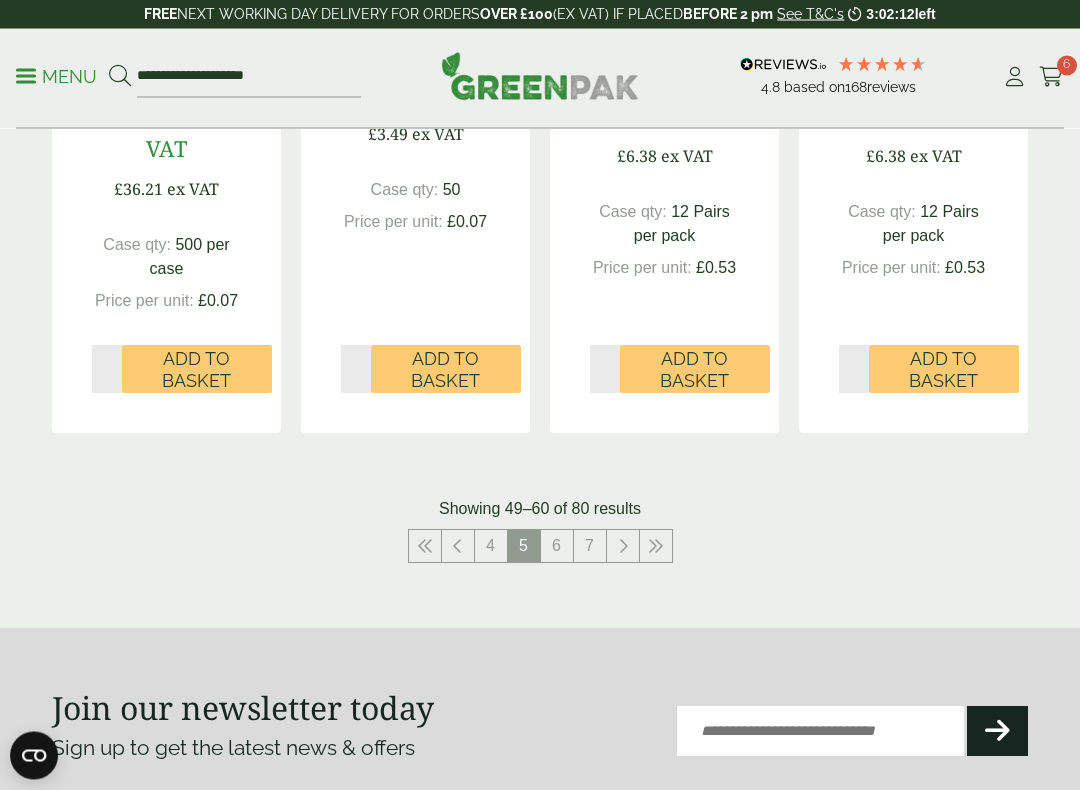 scroll, scrollTop: 2206, scrollLeft: 0, axis: vertical 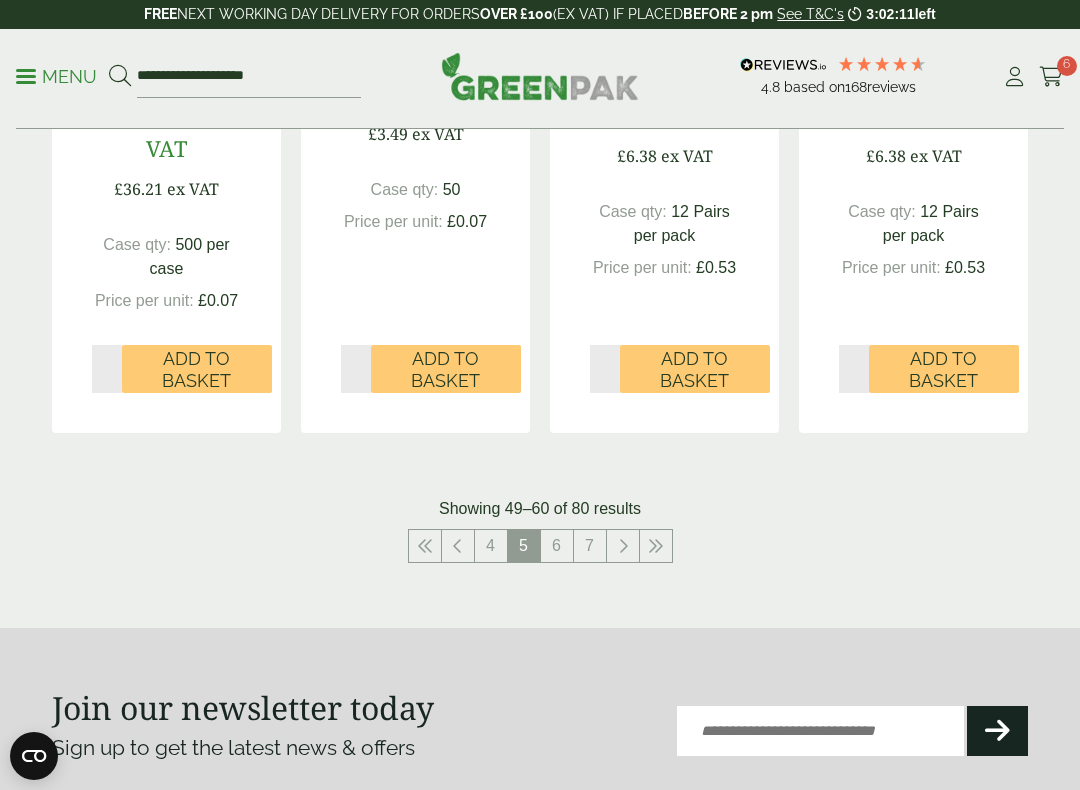 click on "4" at bounding box center [491, 546] 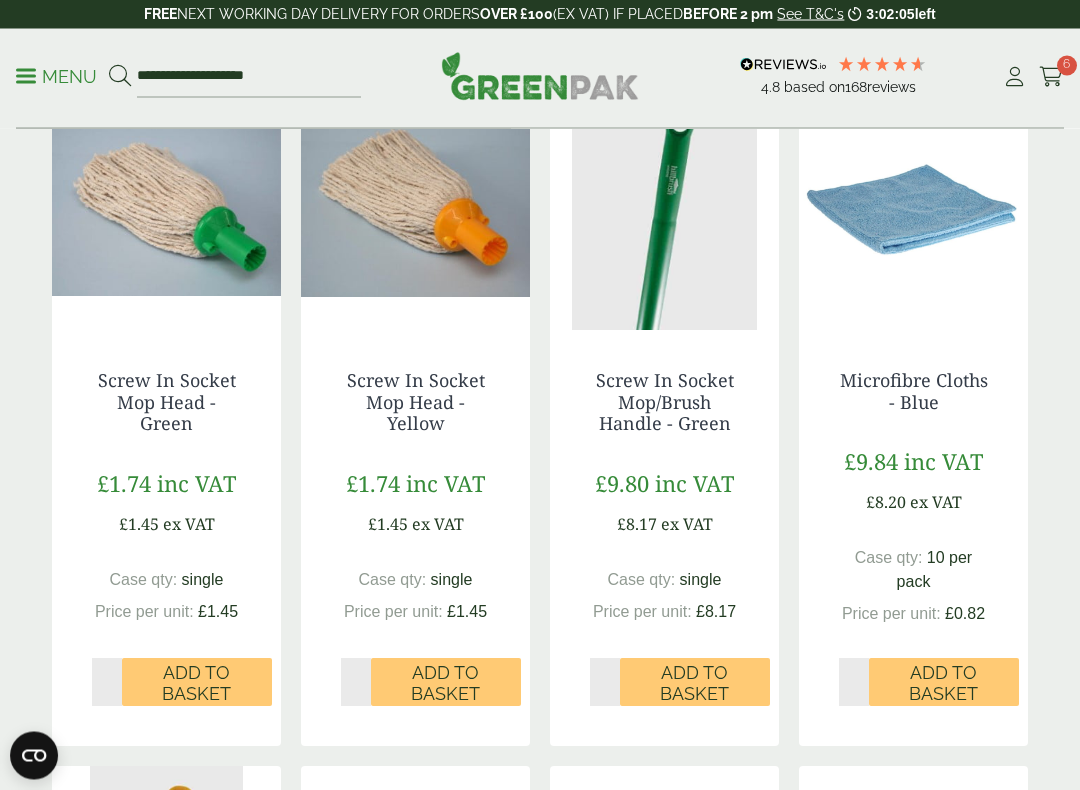 scroll, scrollTop: 1119, scrollLeft: 0, axis: vertical 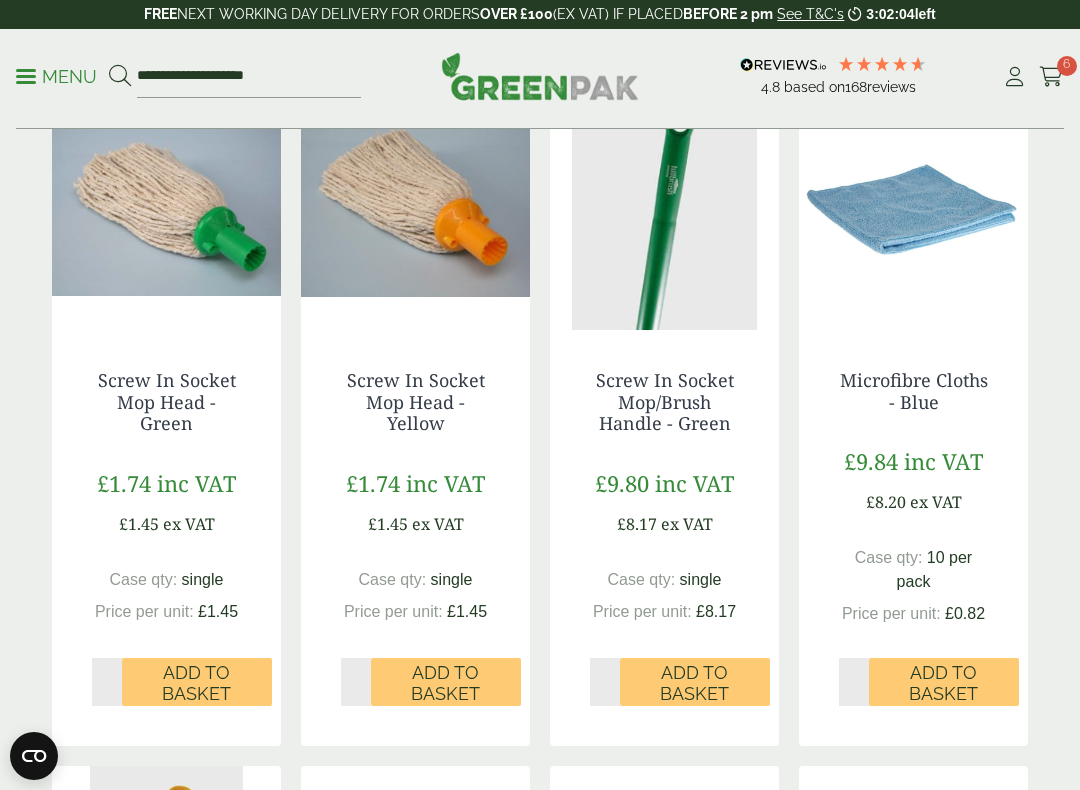 click on "Add to Basket" at bounding box center (197, 683) 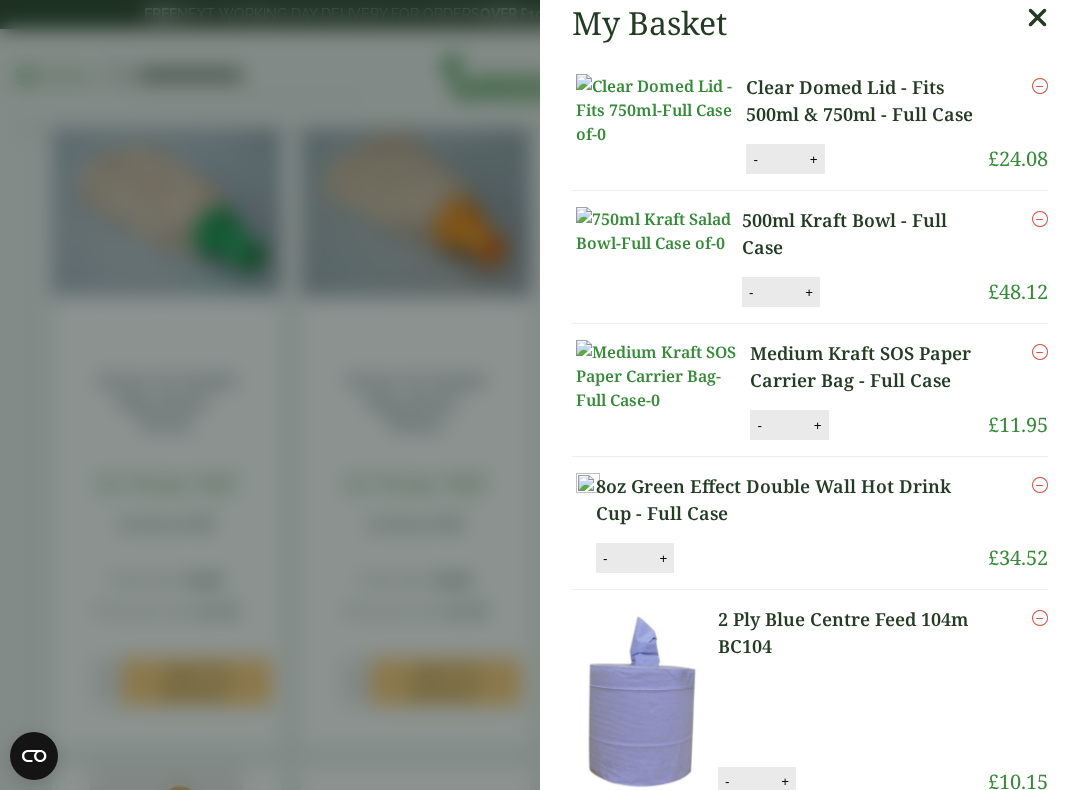 scroll, scrollTop: 18, scrollLeft: 0, axis: vertical 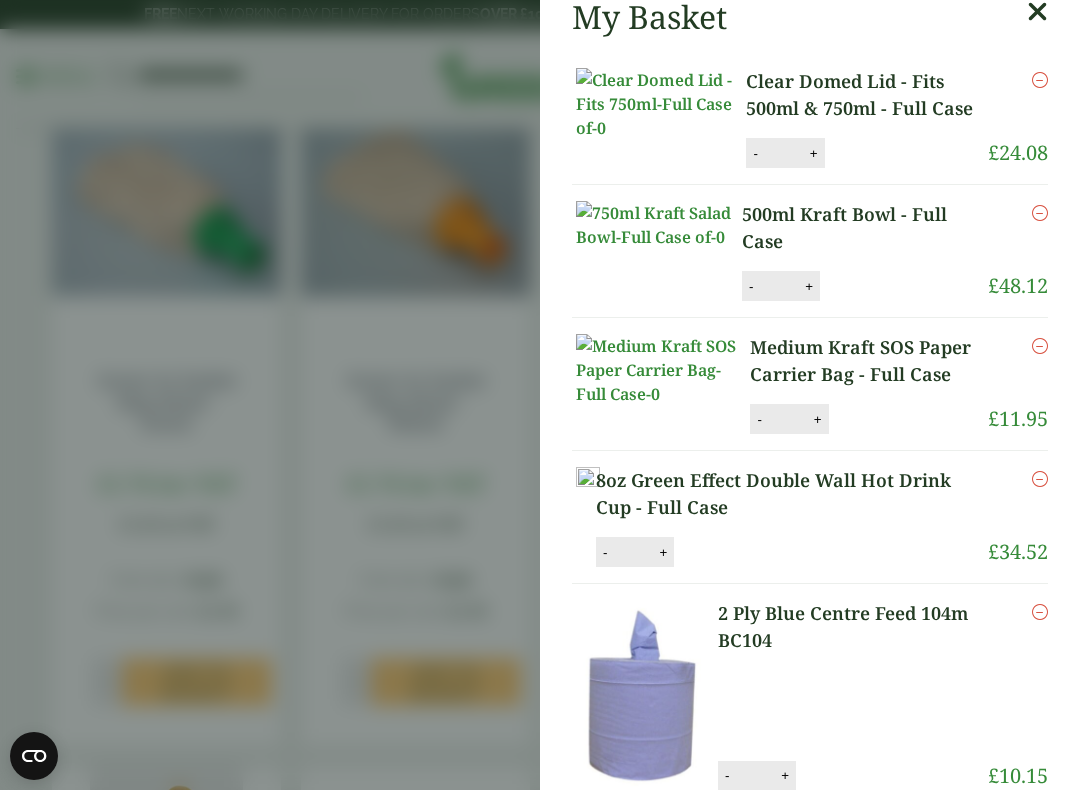 click on "+" at bounding box center (814, 153) 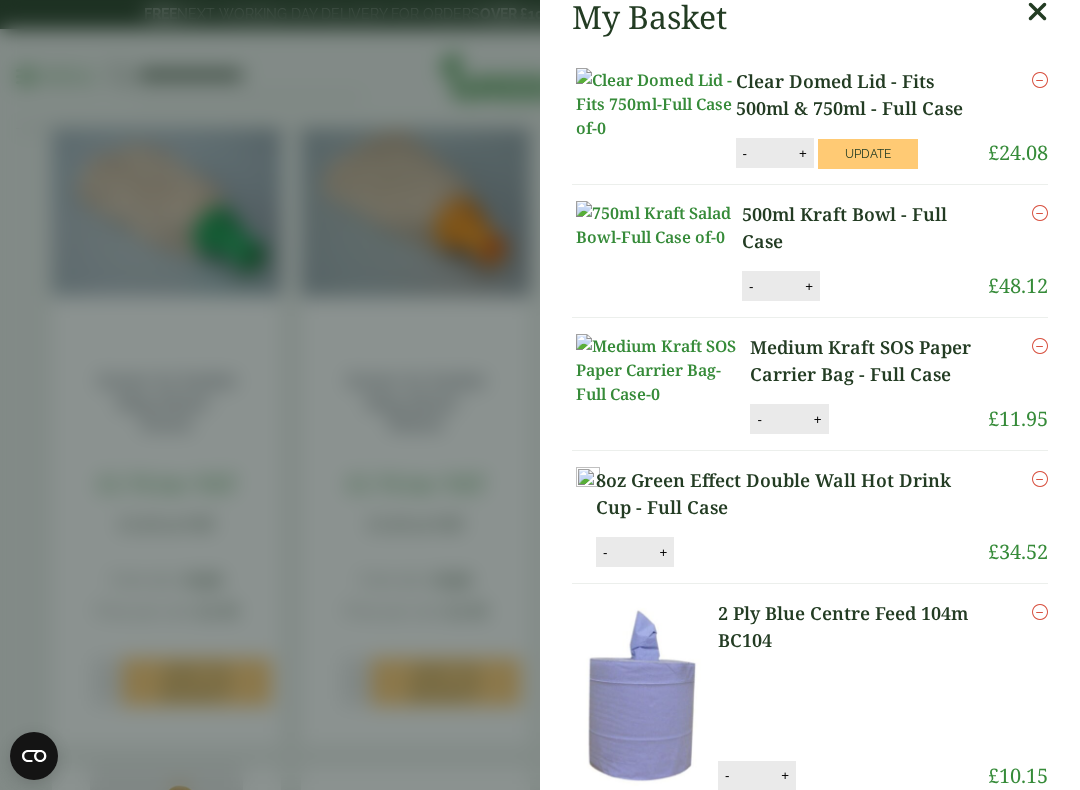 click on "Update" at bounding box center (868, 154) 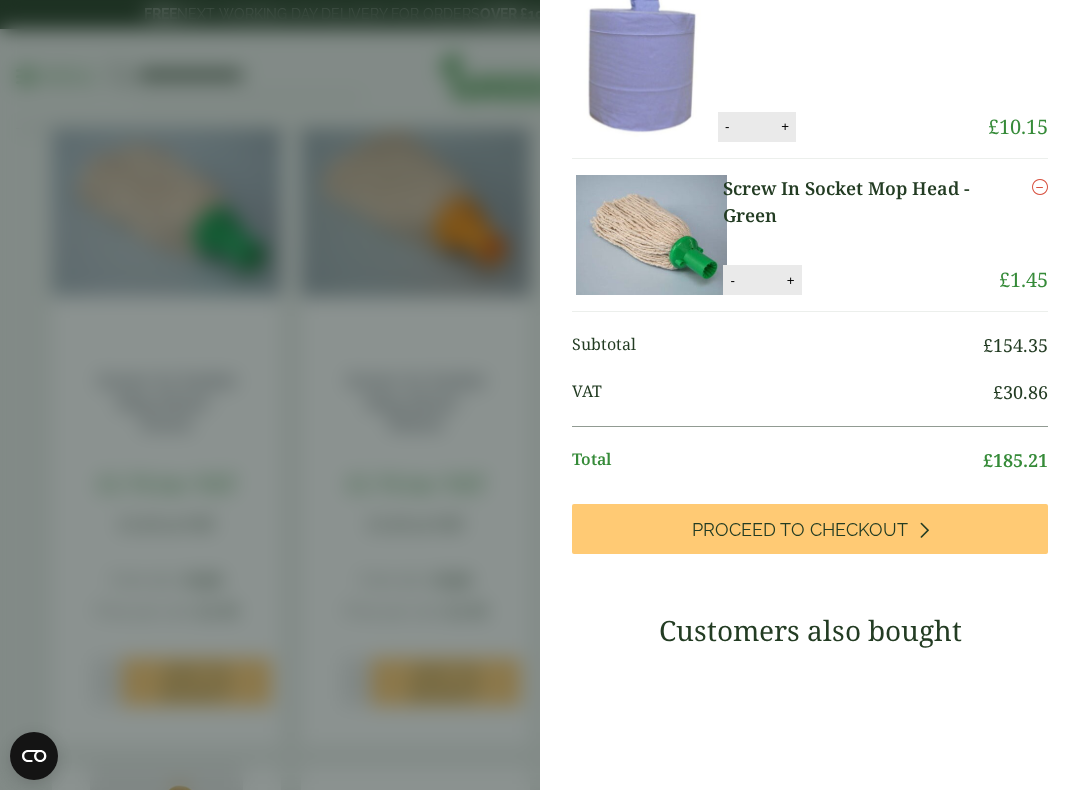 scroll, scrollTop: 723, scrollLeft: 0, axis: vertical 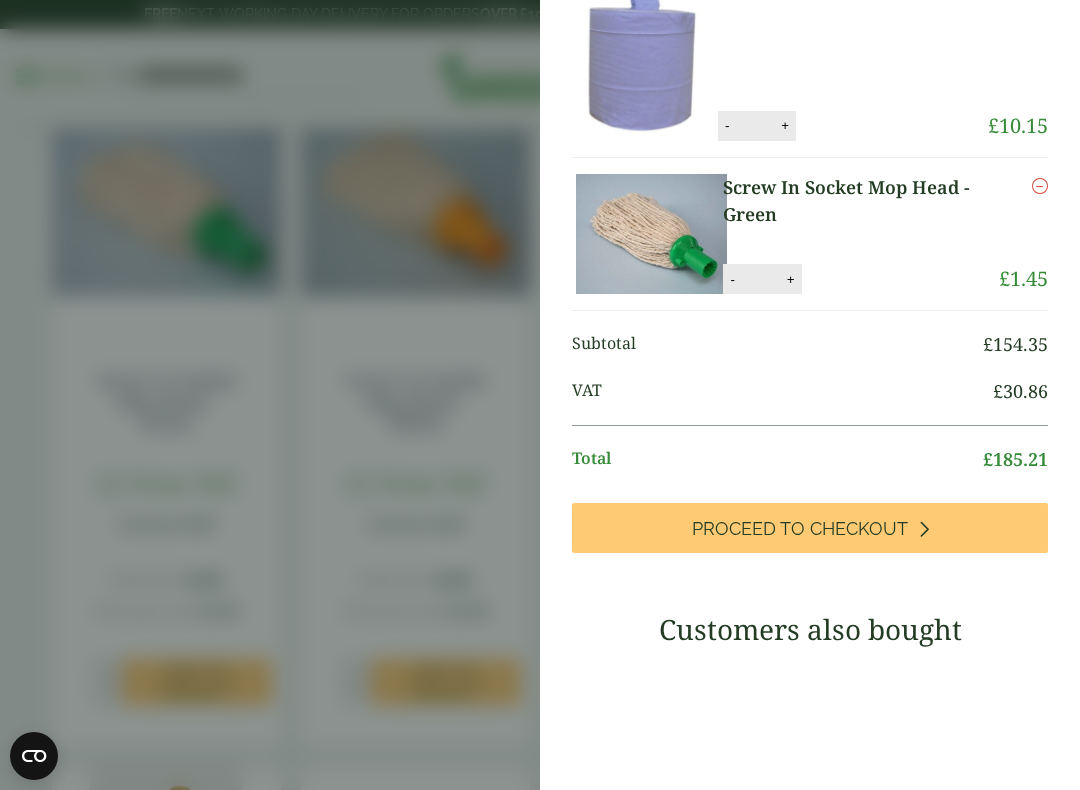 click on "Proceed to Checkout" at bounding box center (800, 529) 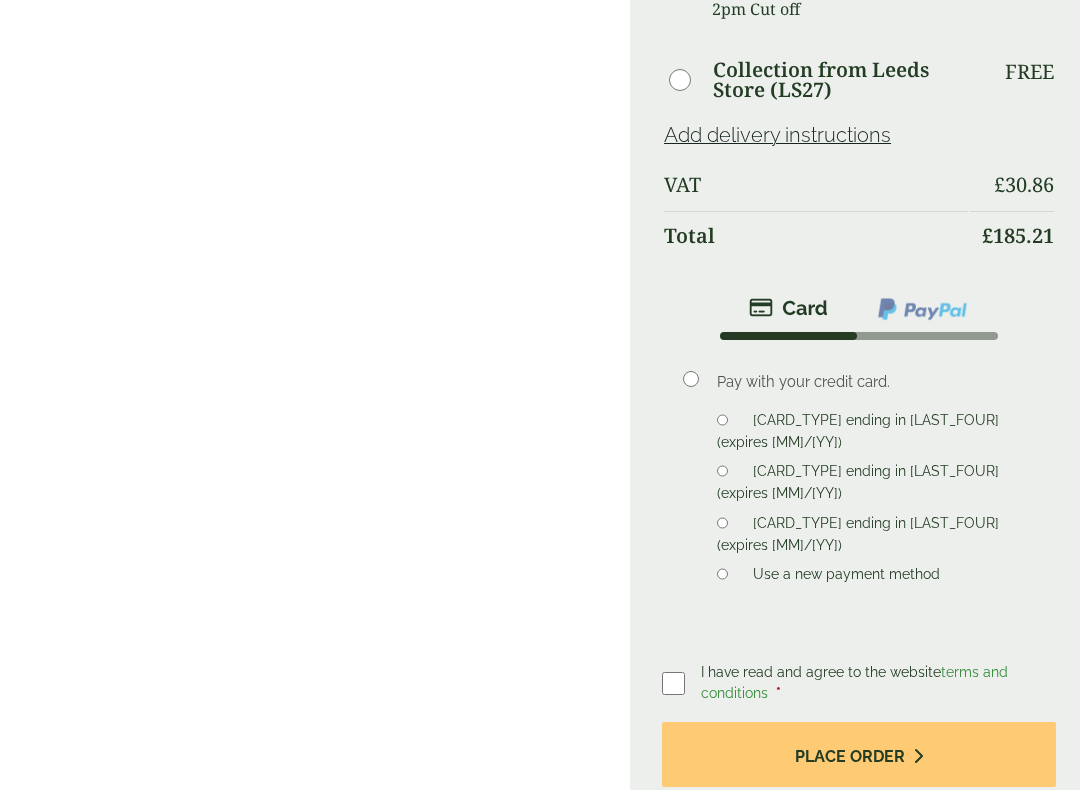 scroll, scrollTop: 944, scrollLeft: 0, axis: vertical 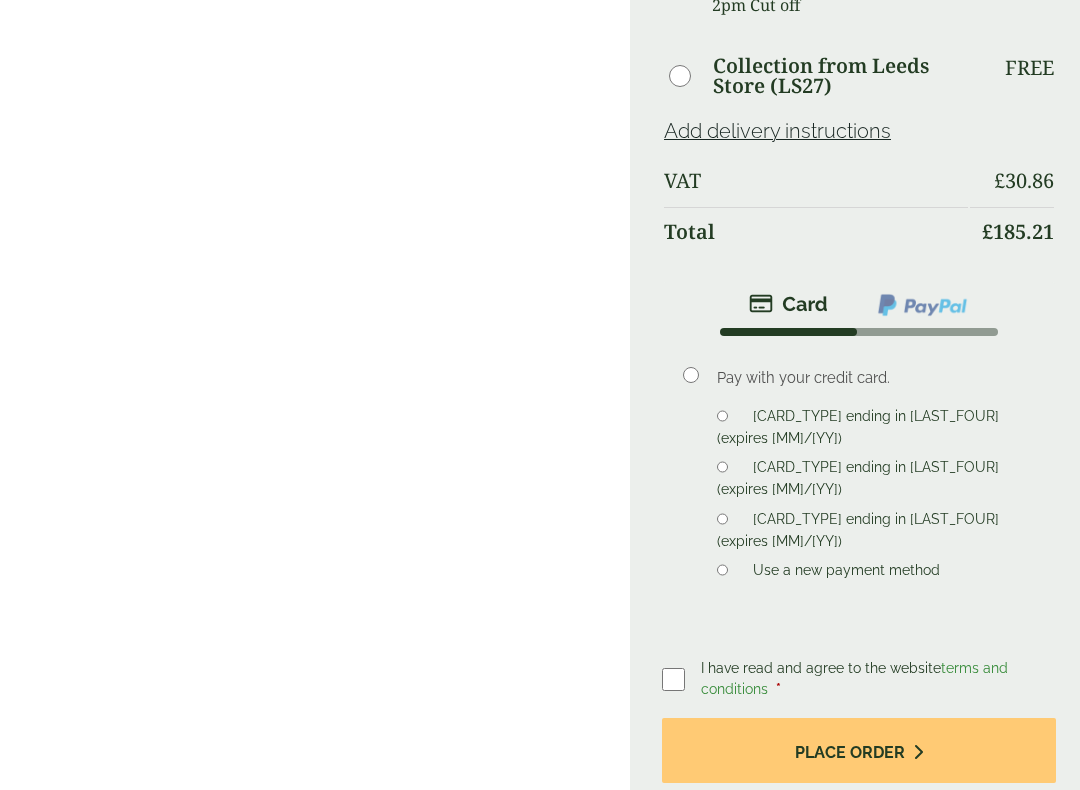 click on "Place order" at bounding box center [859, 751] 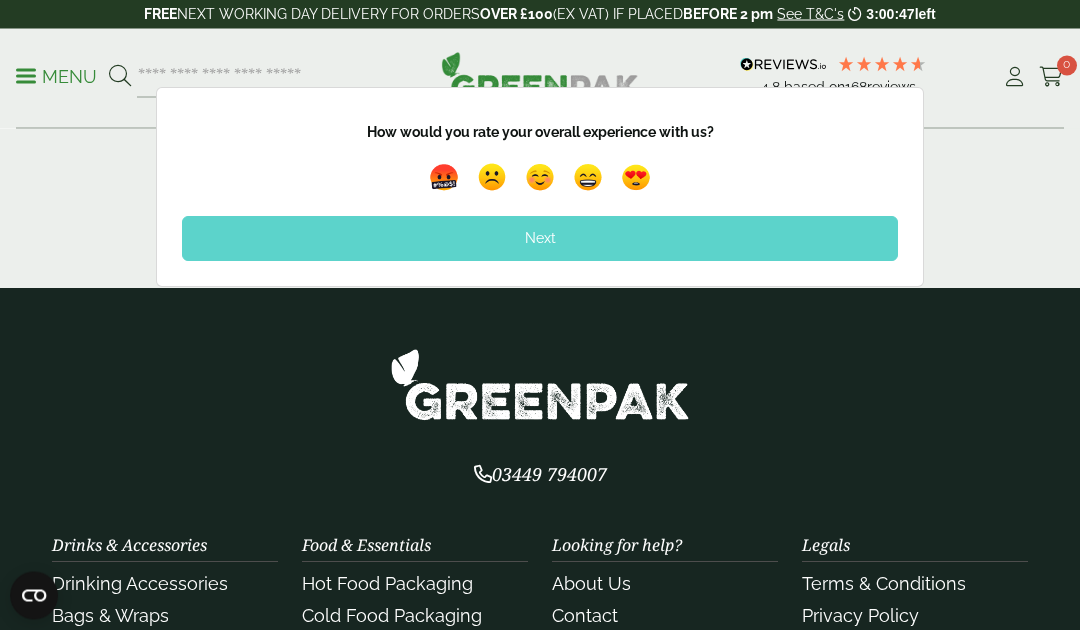 scroll, scrollTop: 1407, scrollLeft: 0, axis: vertical 